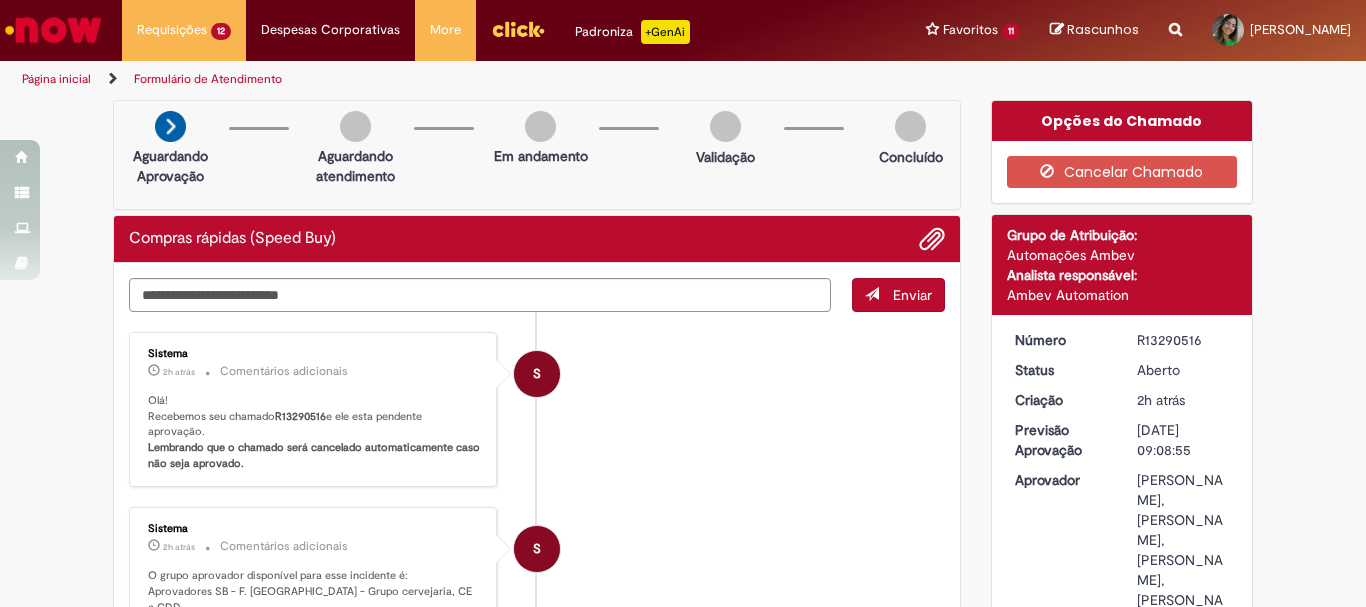 scroll, scrollTop: 0, scrollLeft: 0, axis: both 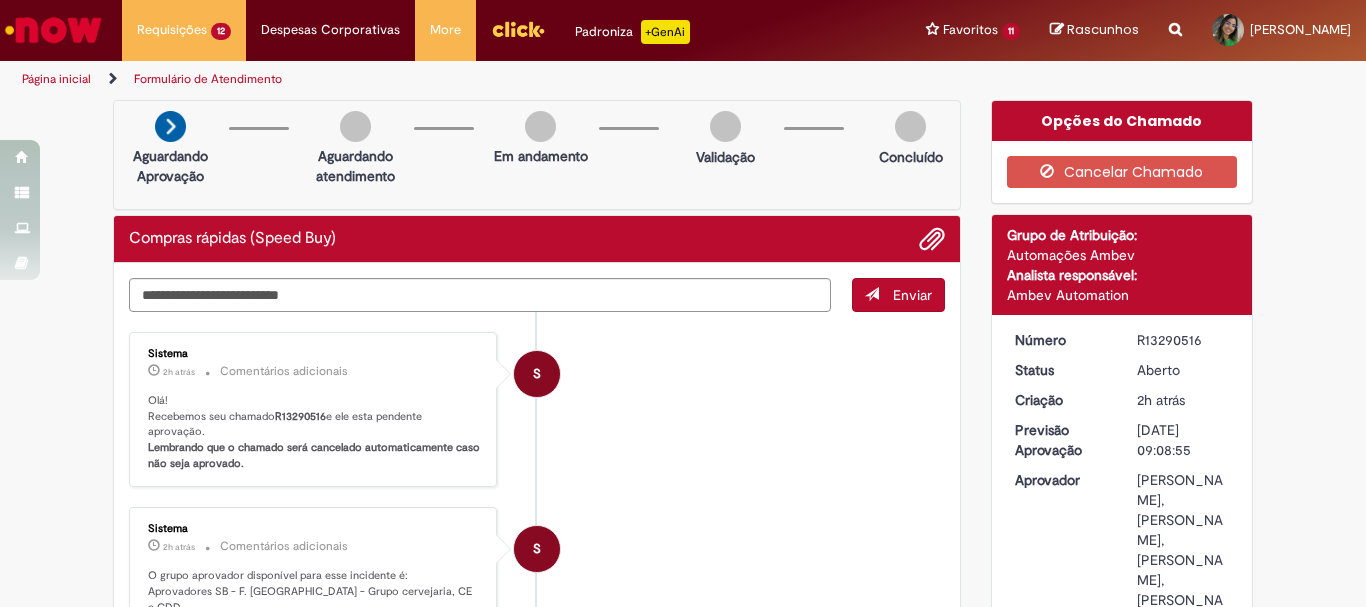 click on "S
Sistema
2h atrás 2 horas atrás     Comentários adicionais
Olá!  Recebemos seu chamado  R13290516  e ele esta pendente aprovação.  Lembrando que o chamado será cancelado automaticamente caso não seja aprovado." at bounding box center [537, 410] 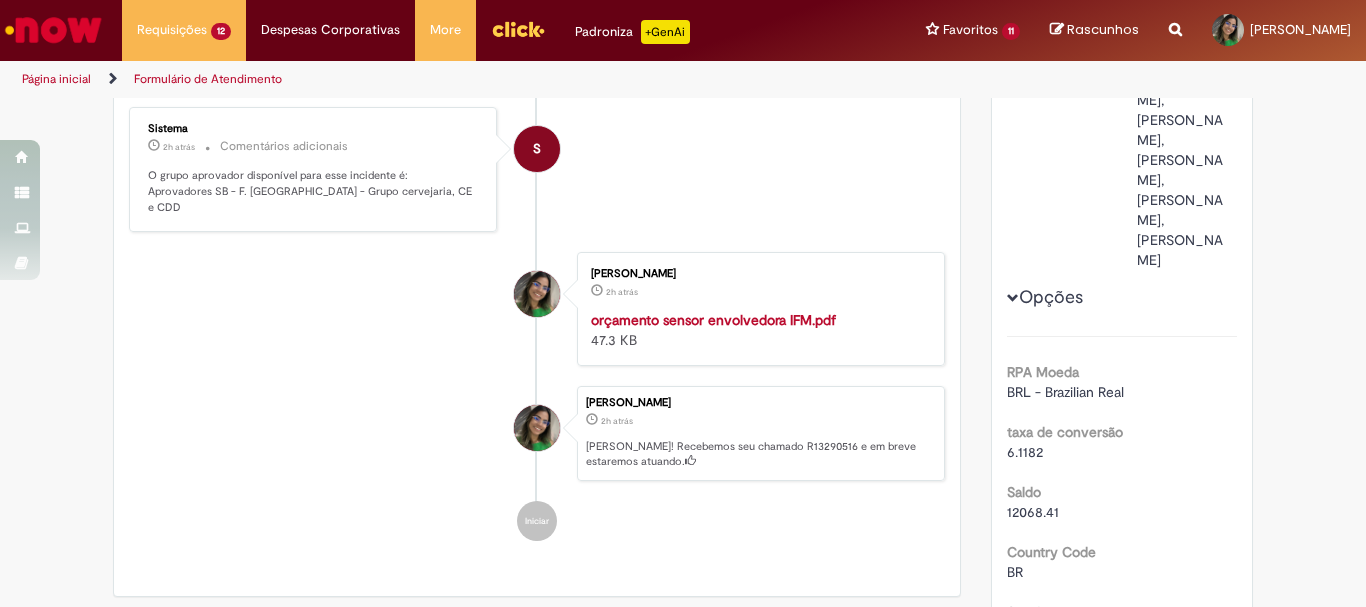 scroll, scrollTop: 200, scrollLeft: 0, axis: vertical 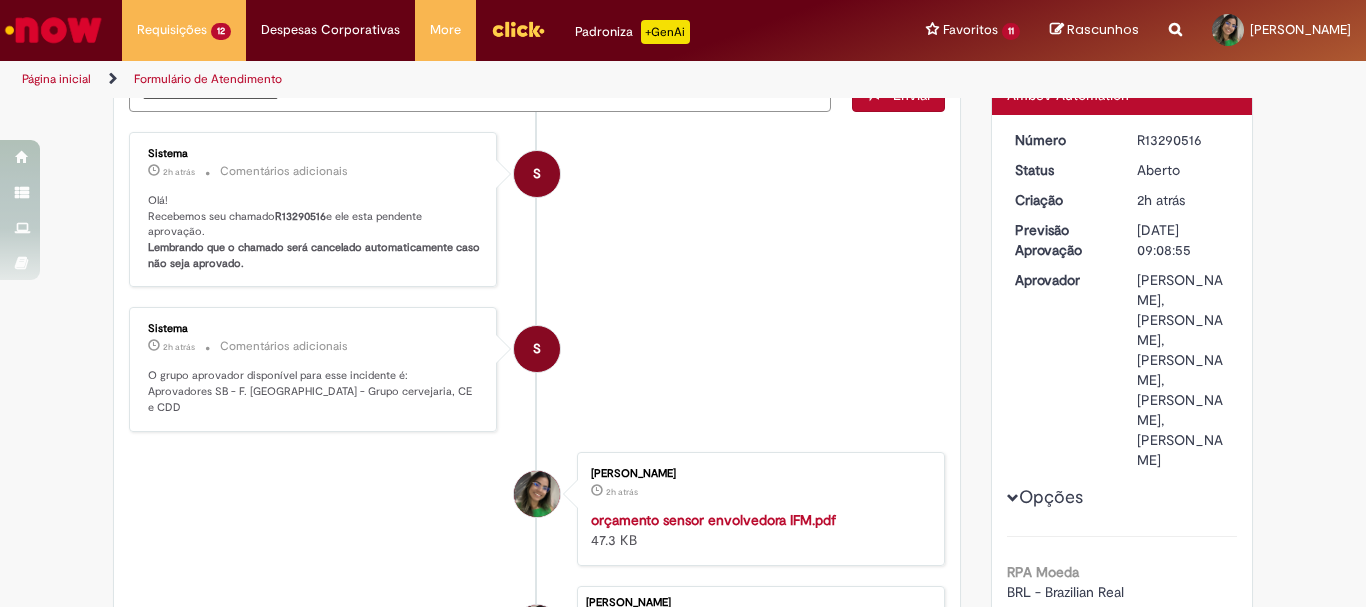 click on "Opções
RPA Moeda
BRL - Brazilian Real
taxa de conversão
6.1182
Saldo
12068.41
Country Code
BR
SAP Interim
s4
Declaro que li e aceito as regras listadas na descrição da oferta e que poderei responder a auditoria e compliance caso alguma regra não for devidamente cumprida
Verdadeiro
Tipo de solicitação
Fábricas, Centros de Excelência e Distribuição
Declaro que sou usuário do ZEC ou do CENG&PMO devidamente autorizado a fazer compras nessa categoria.
Falso
Declaro que eu sou usuário de TechOPs devidamente autorizado para efetuar compras de equipamentos de TI para a companhia.
Falso
Falso
Falso" at bounding box center (1122, 1586) 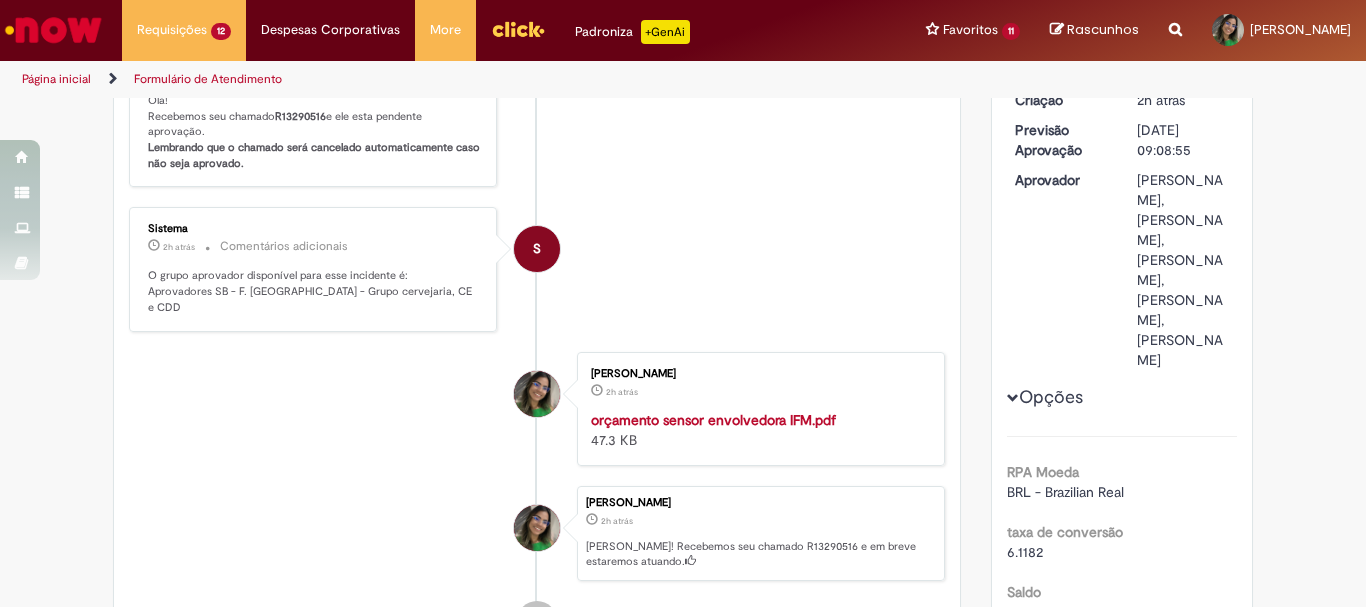 scroll, scrollTop: 100, scrollLeft: 0, axis: vertical 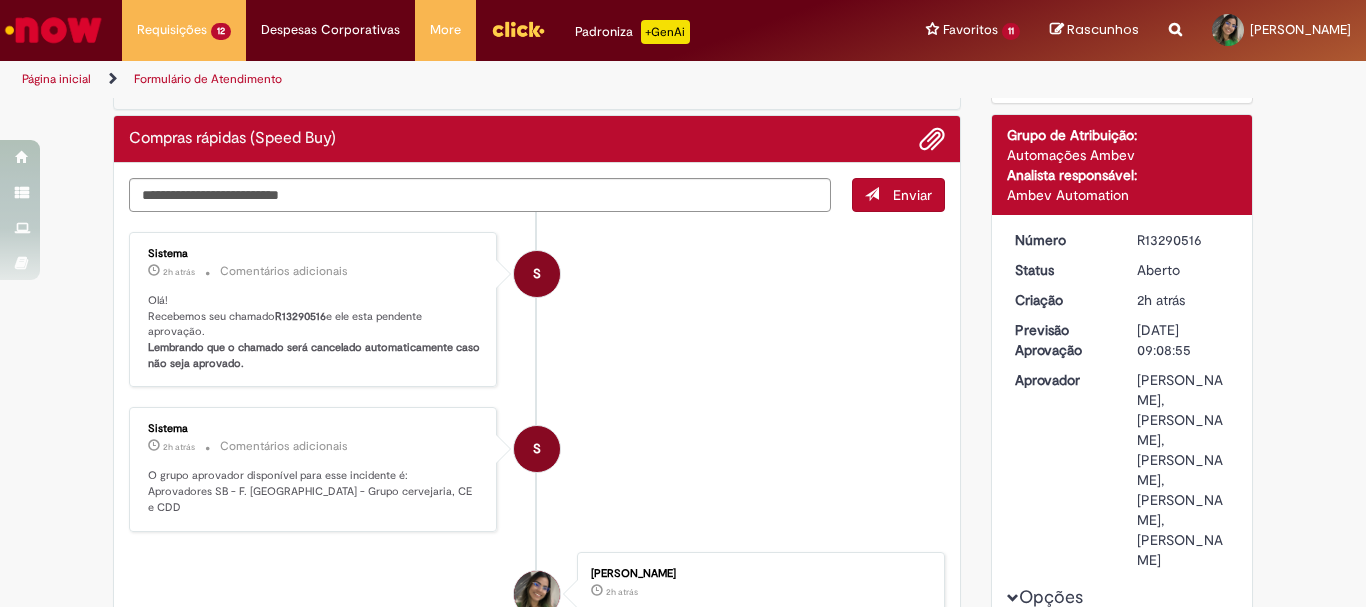 click on "R13290516" at bounding box center (1183, 240) 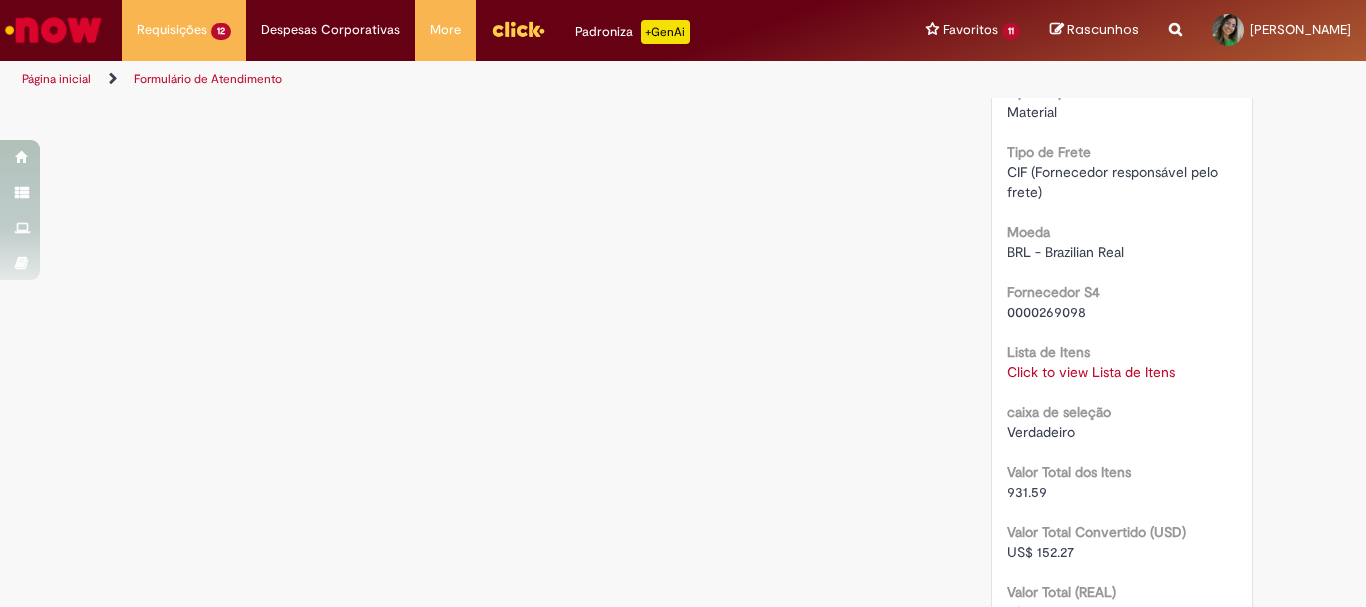scroll, scrollTop: 2300, scrollLeft: 0, axis: vertical 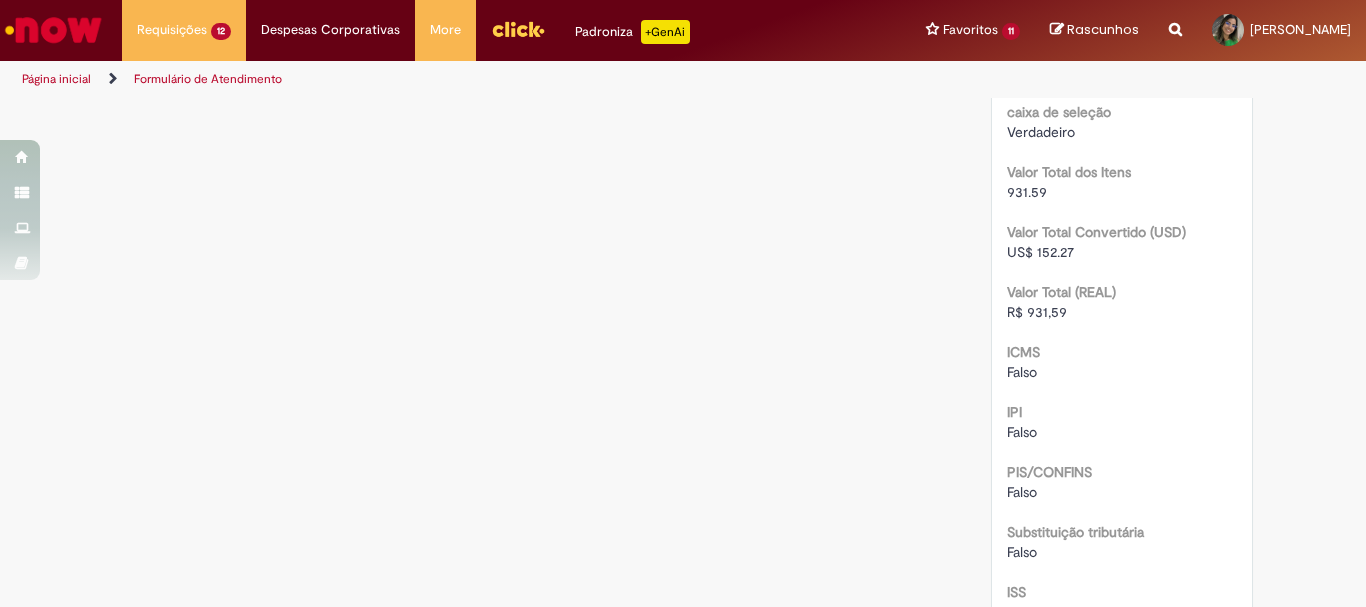 click on "Click to view Lista de Itens" at bounding box center (1091, 72) 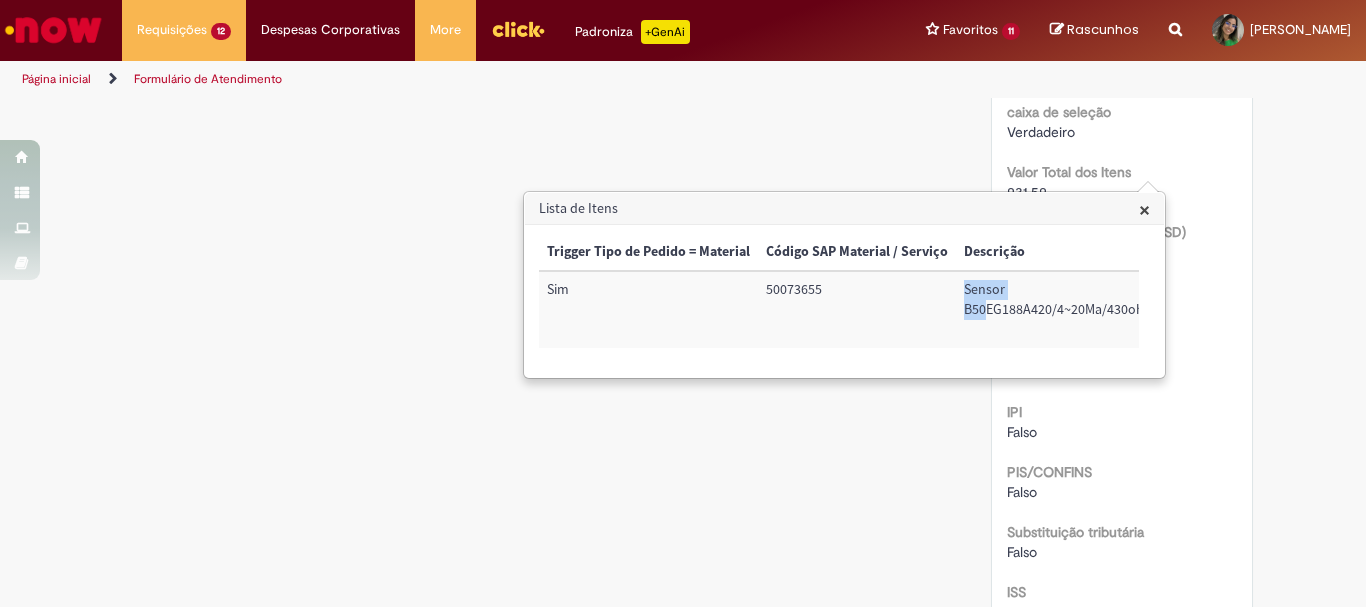 drag, startPoint x: 959, startPoint y: 285, endPoint x: 983, endPoint y: 306, distance: 31.890438 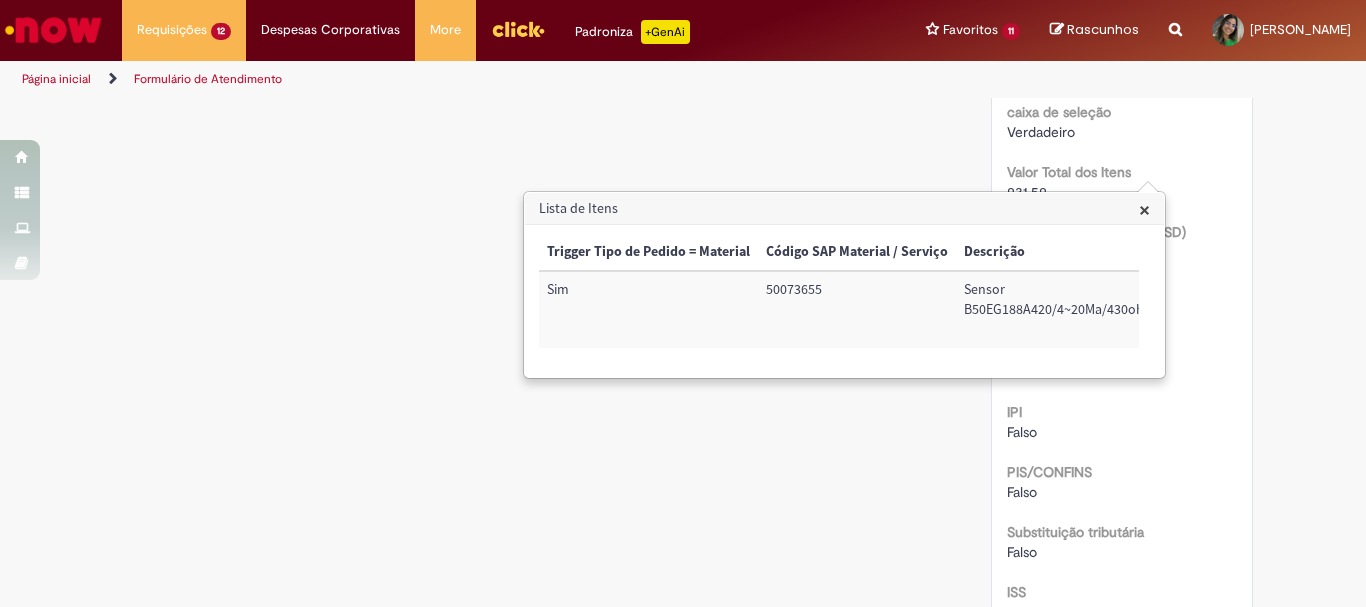 drag, startPoint x: 848, startPoint y: 466, endPoint x: 847, endPoint y: 438, distance: 28.01785 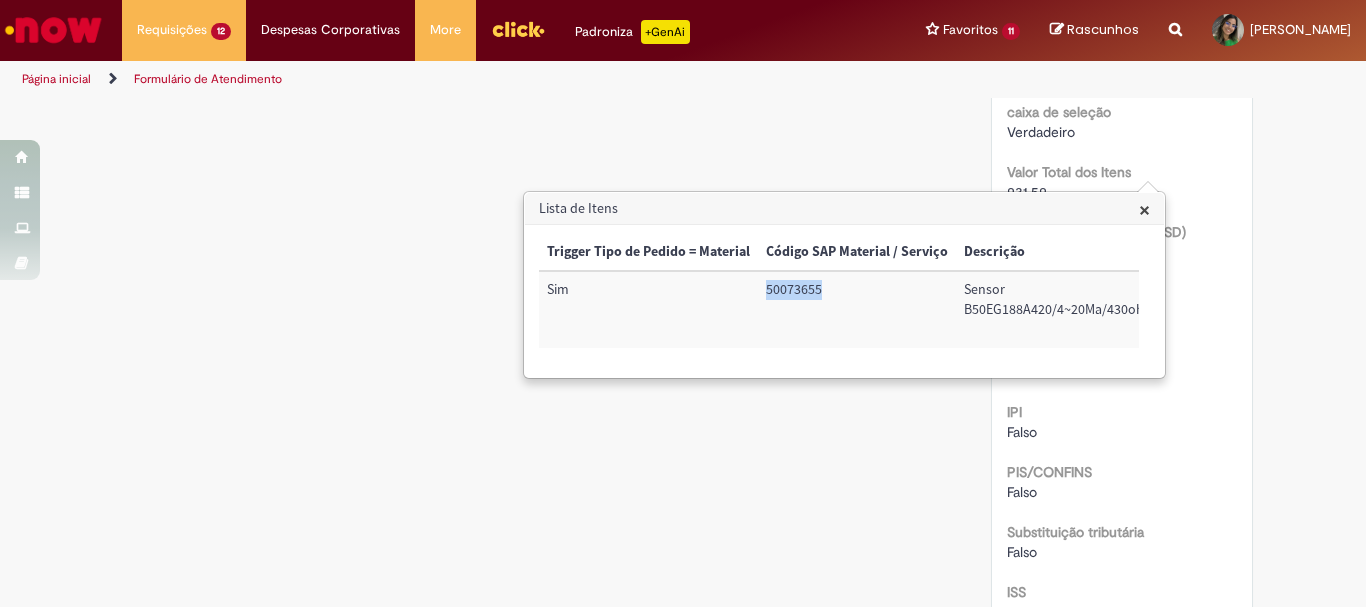 click on "50073655" at bounding box center [857, 309] 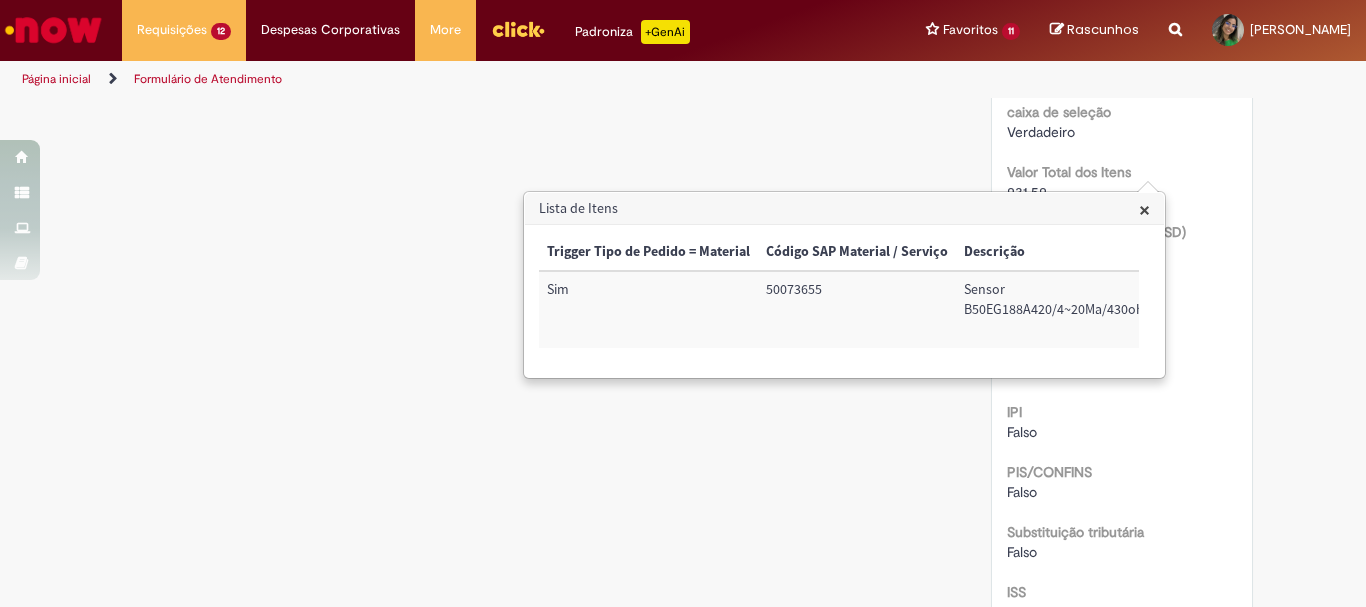 click on "Lista de Itens" at bounding box center (844, 209) 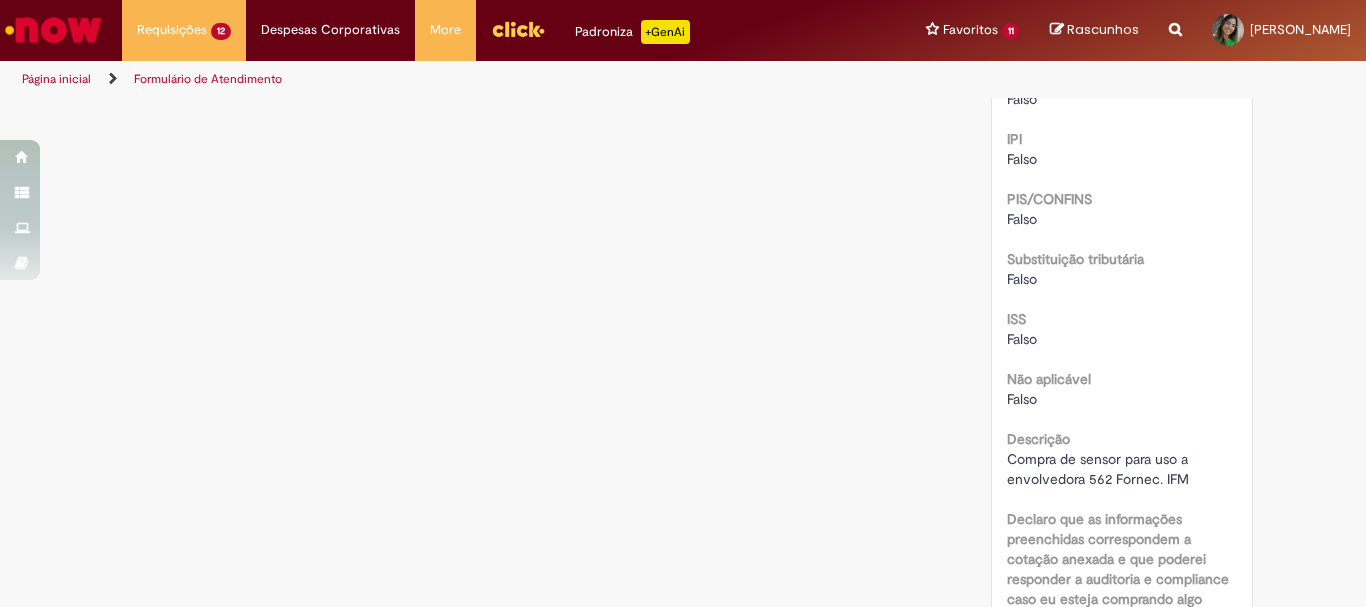 scroll, scrollTop: 2673, scrollLeft: 0, axis: vertical 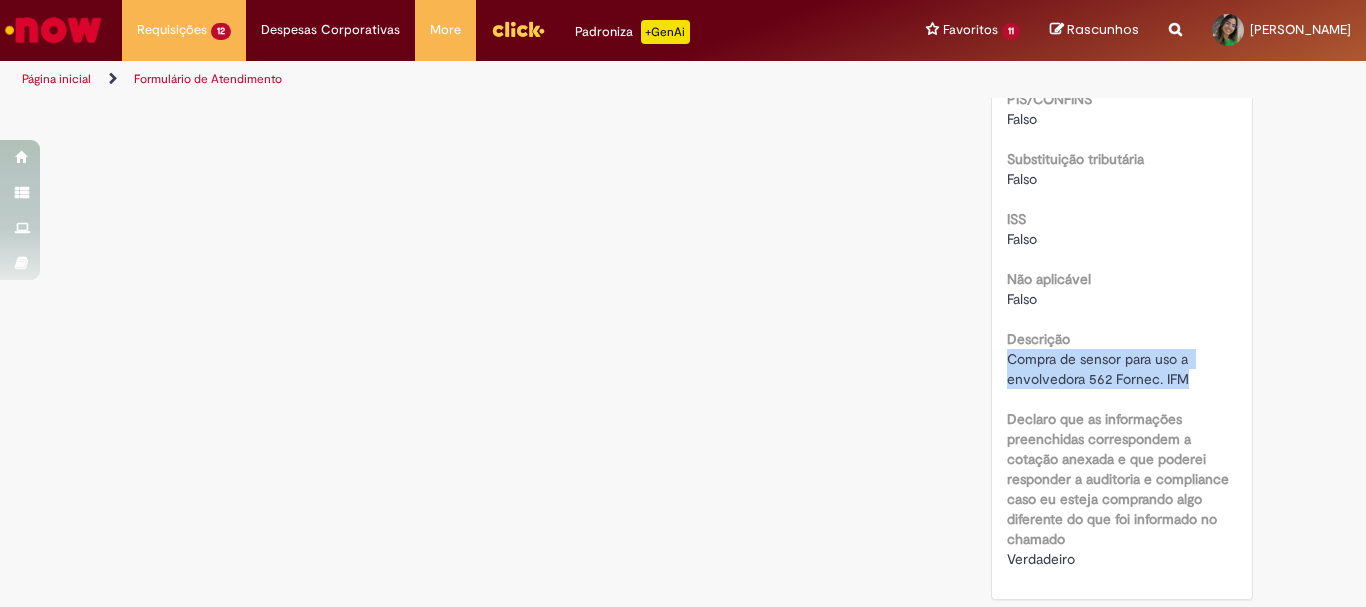 drag, startPoint x: 1187, startPoint y: 478, endPoint x: 985, endPoint y: 456, distance: 203.19449 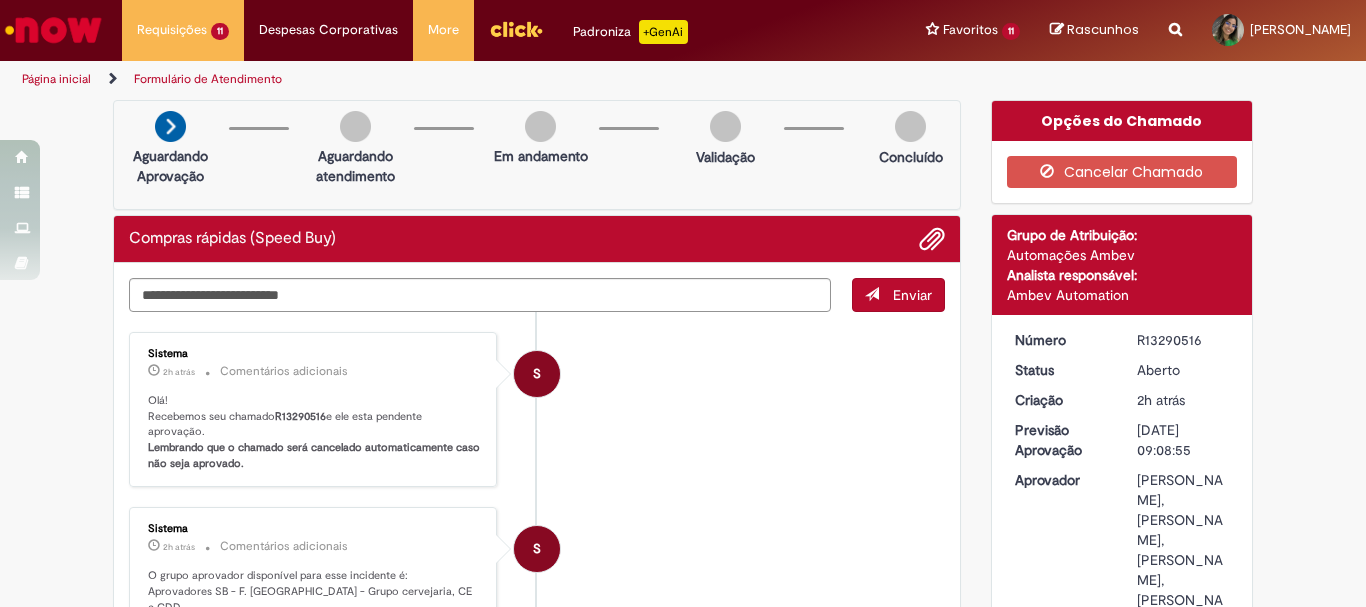 scroll, scrollTop: 200, scrollLeft: 0, axis: vertical 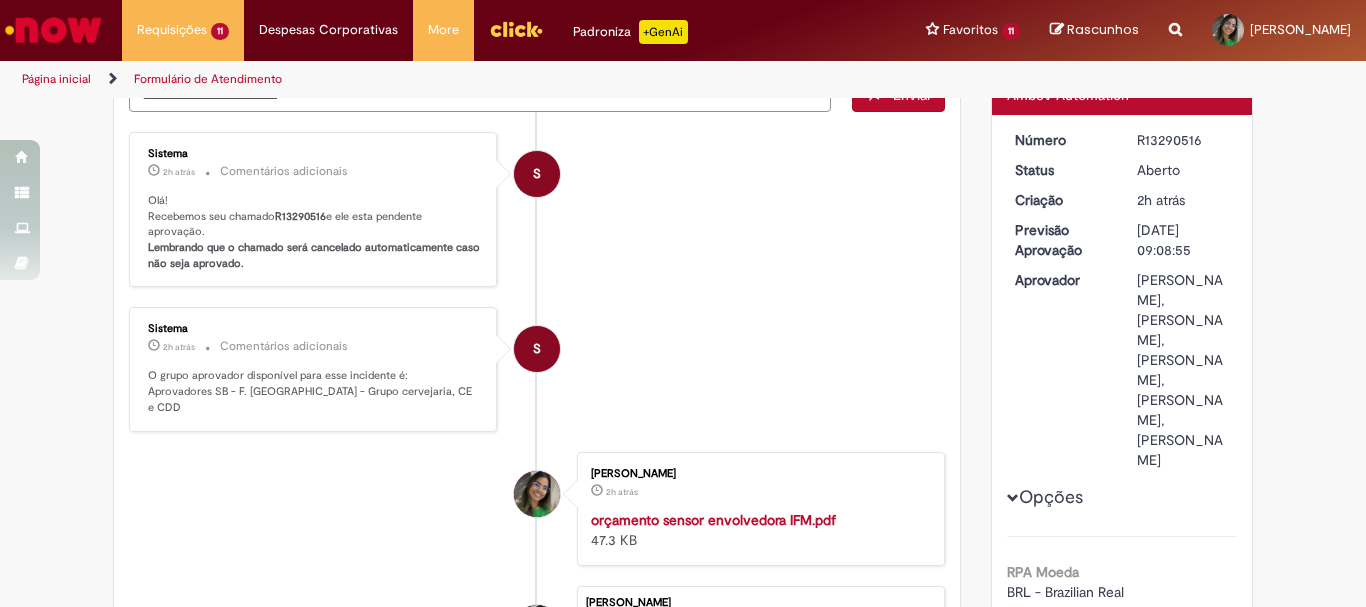 click on "R13290516" at bounding box center (1183, 140) 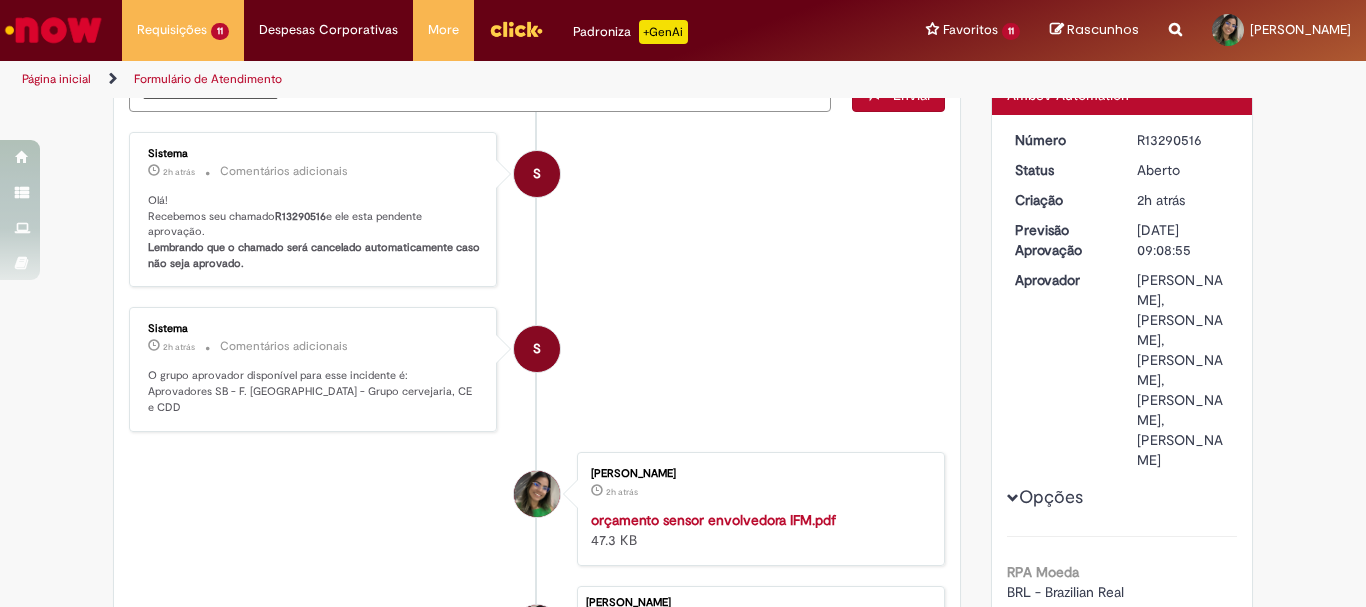 click on "S
Sistema
2h atrás 2 horas atrás     Comentários adicionais
Olá!  Recebemos seu chamado  R13290516  e ele esta pendente aprovação.  Lembrando que o chamado será cancelado automaticamente caso não seja aprovado." at bounding box center (537, 210) 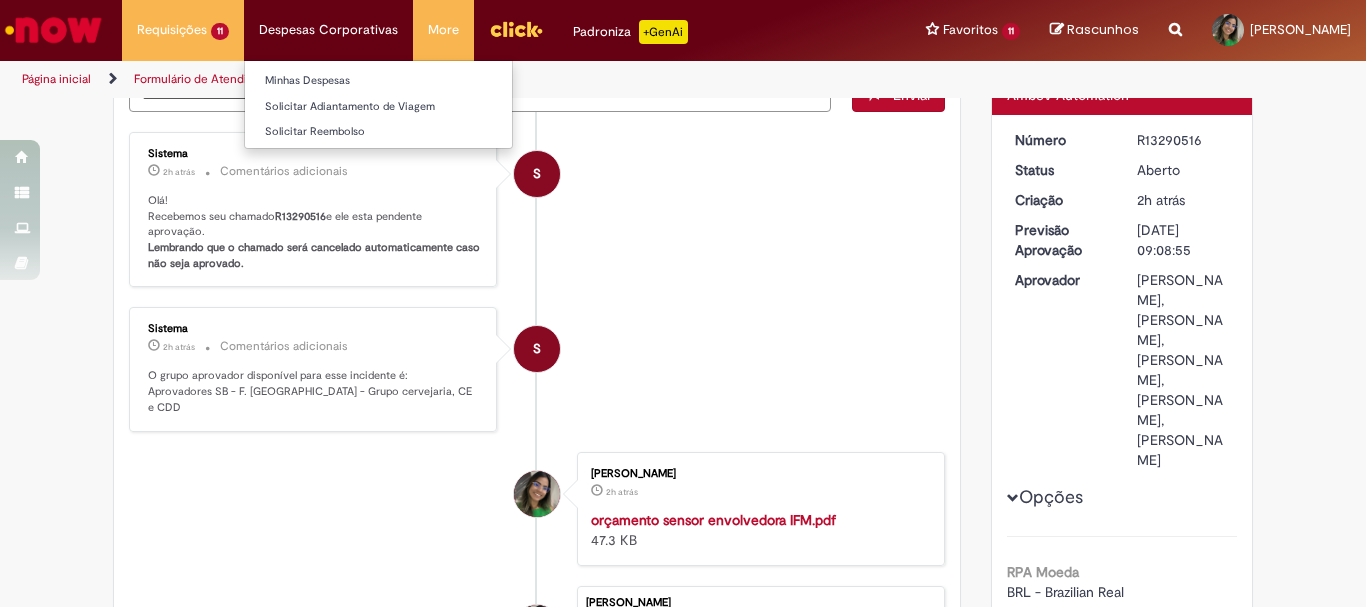 scroll, scrollTop: 0, scrollLeft: 0, axis: both 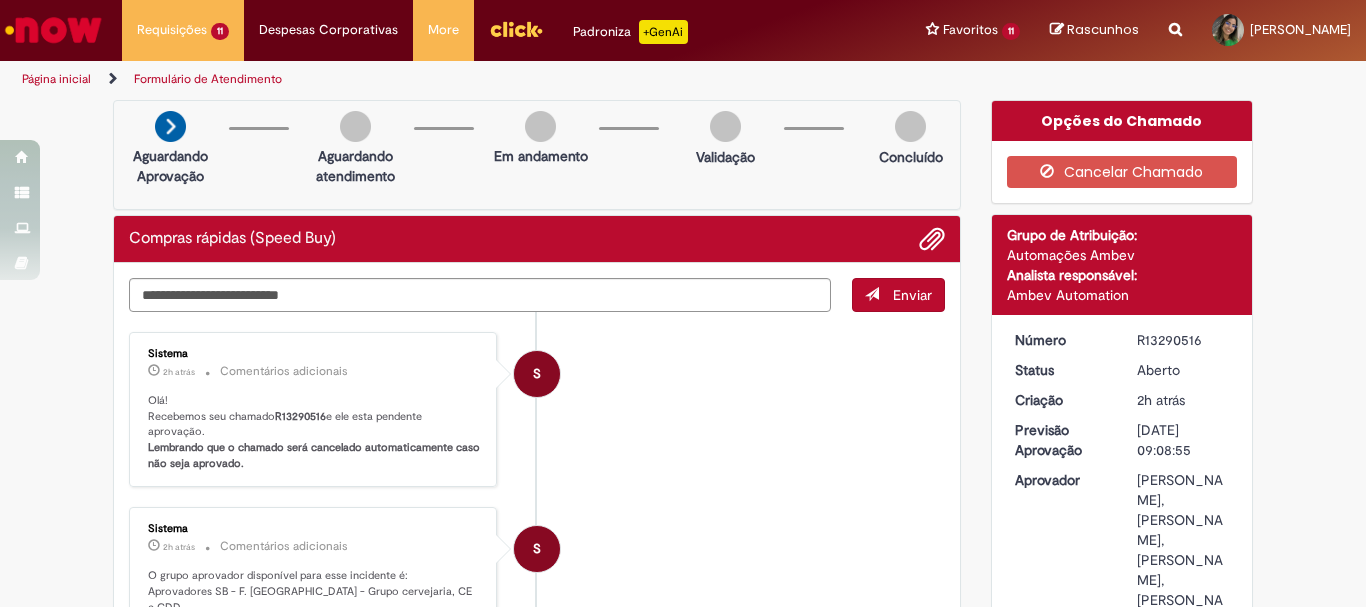 click on "Sistema
2h atrás 2 horas atrás     Comentários adicionais
O grupo aprovador disponível para esse incidente é:
Aprovadores SB - F. Pernambuco - Grupo cervejaria, CE e CDD" at bounding box center [313, 569] 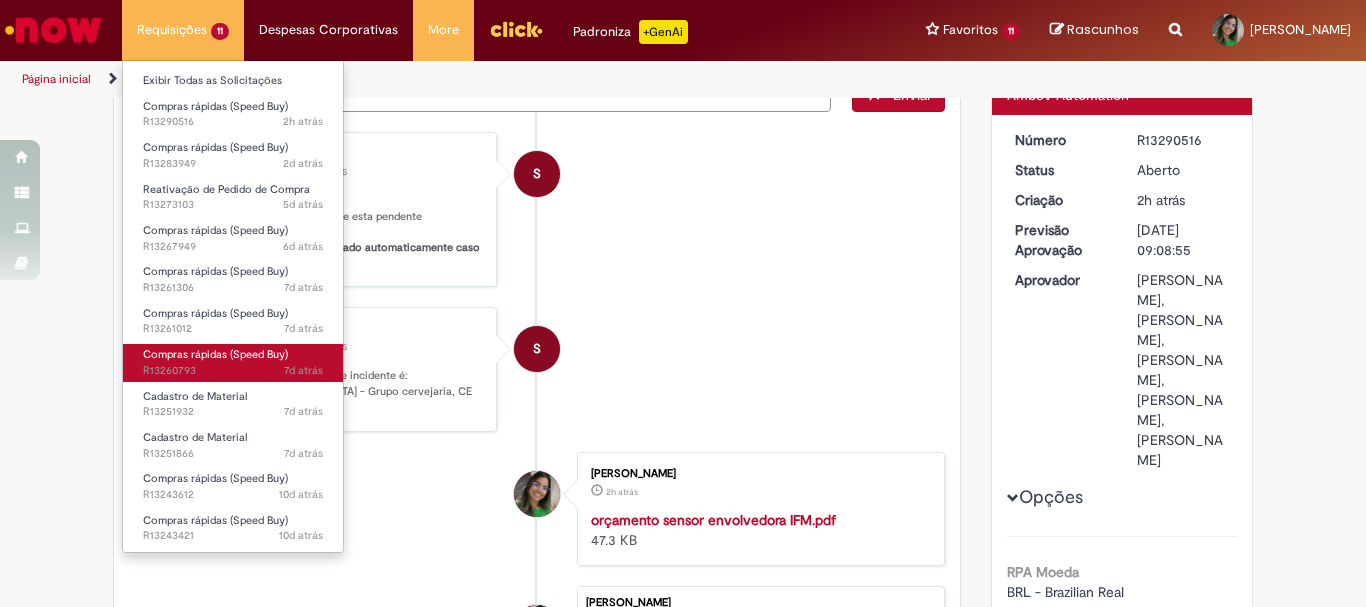 click on "Compras rápidas (Speed Buy)" at bounding box center (215, 354) 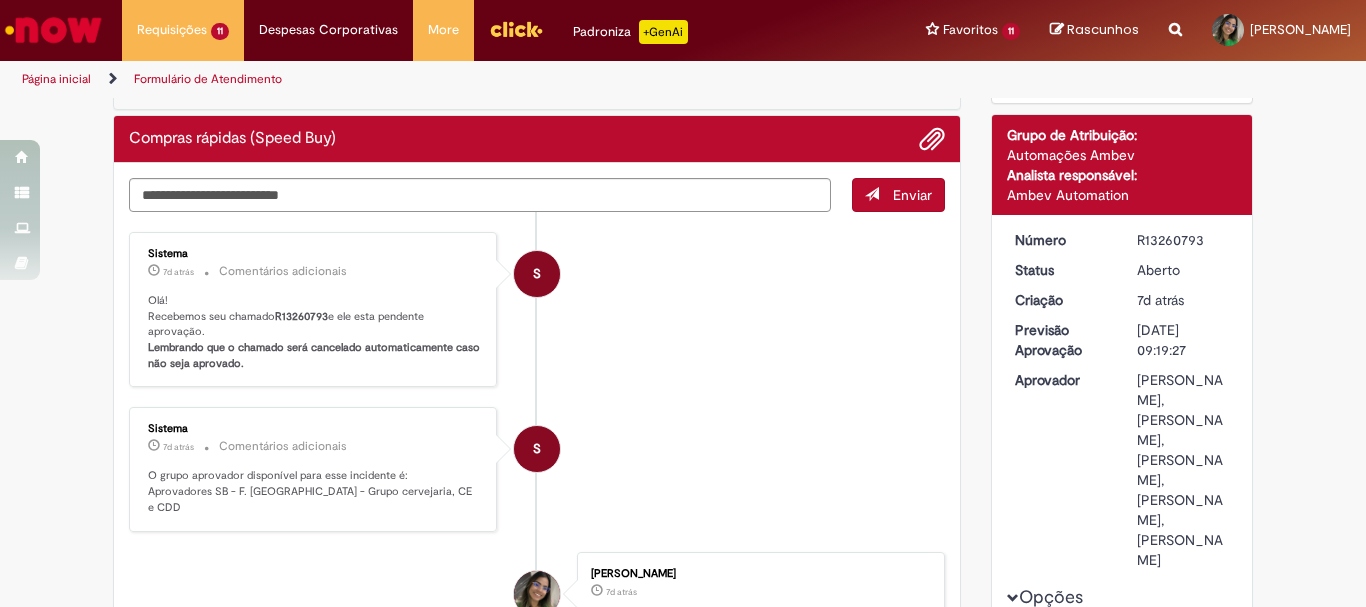 scroll, scrollTop: 0, scrollLeft: 0, axis: both 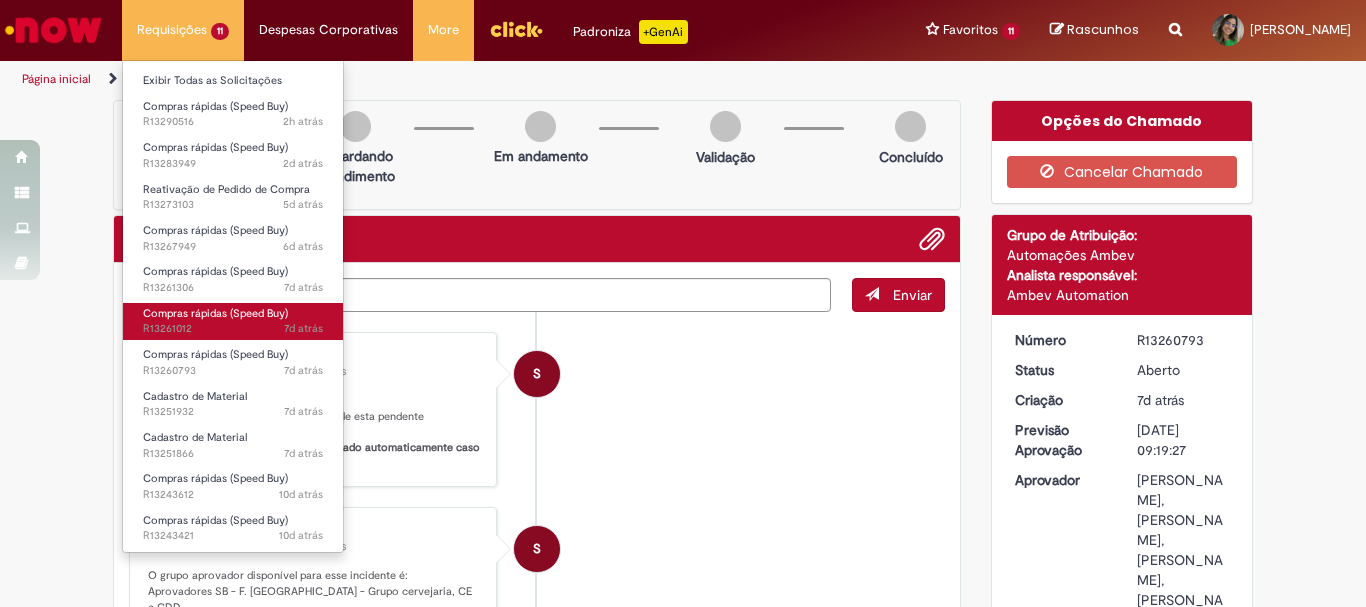 click on "7d atrás 7 dias atrás  R13261012" at bounding box center [233, 329] 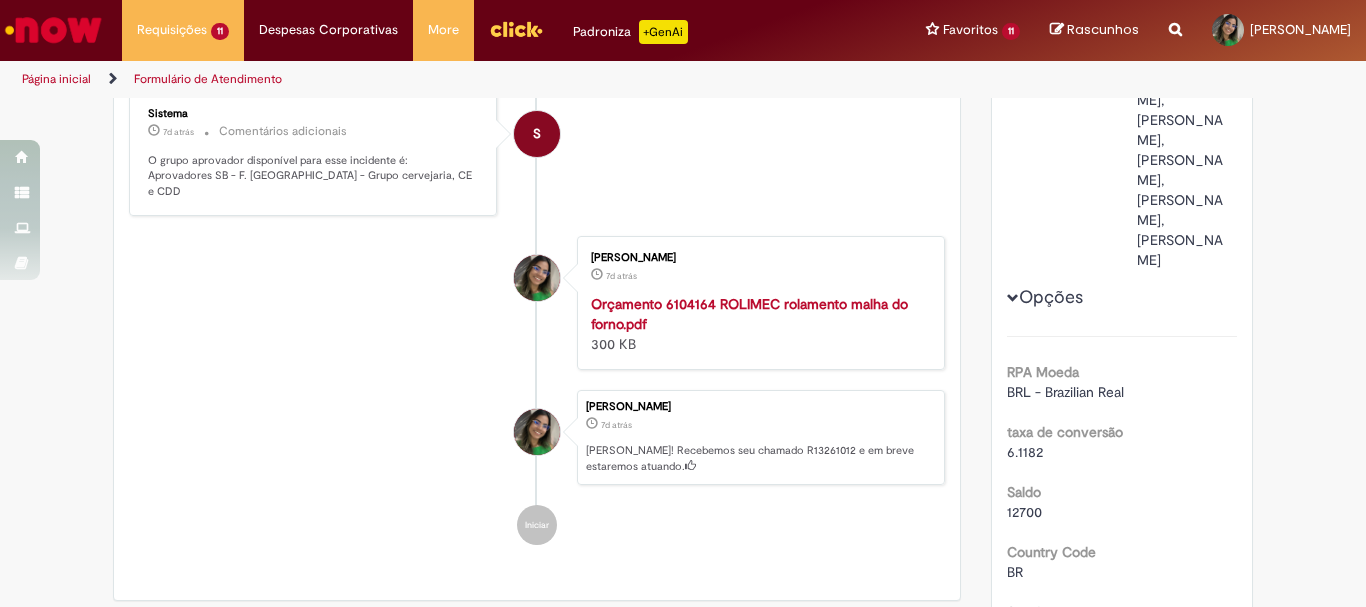 scroll, scrollTop: 0, scrollLeft: 0, axis: both 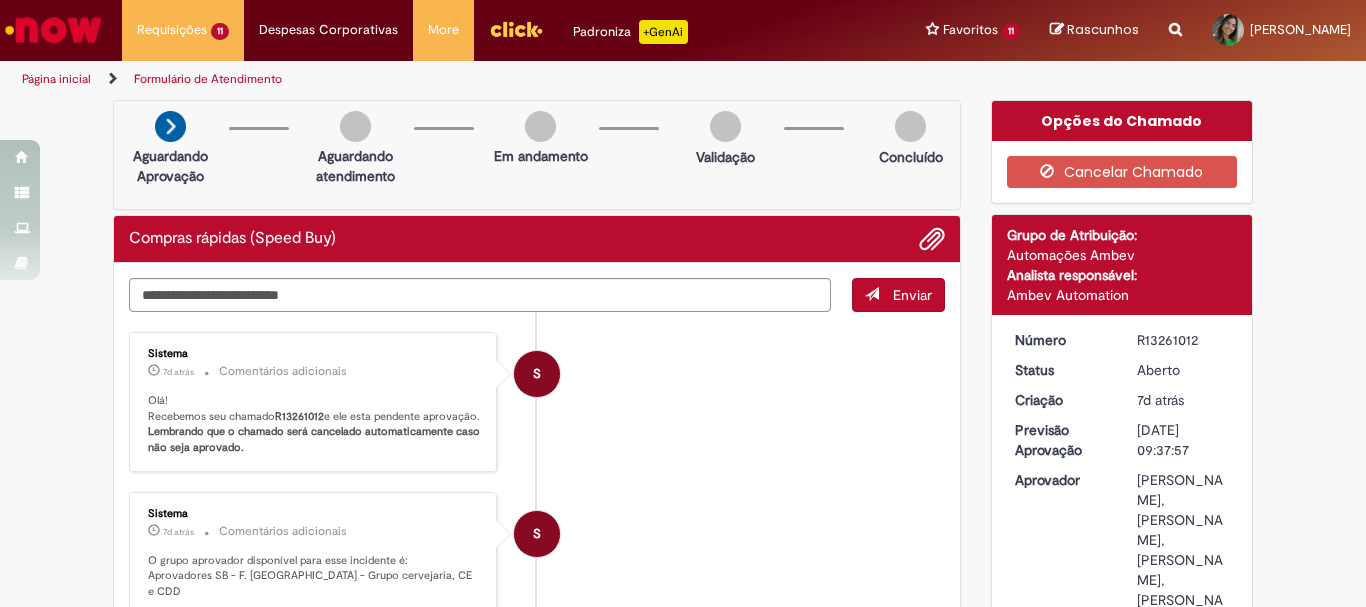 click on "R13261012" at bounding box center [1183, 340] 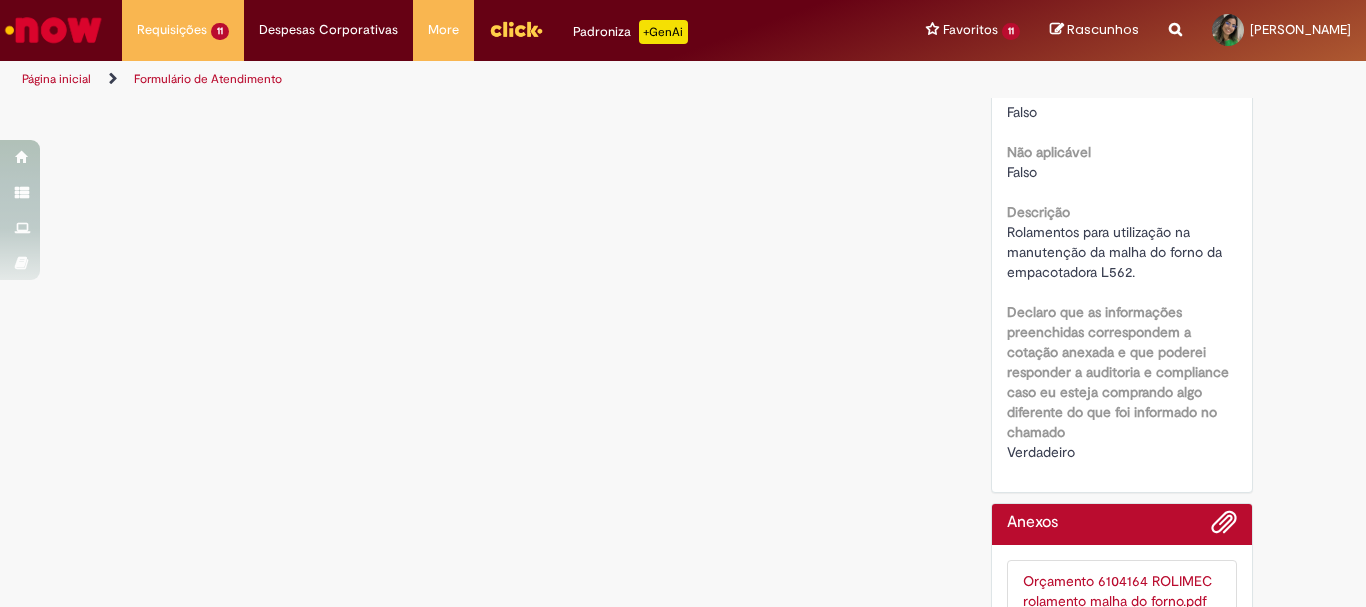 scroll, scrollTop: 3013, scrollLeft: 0, axis: vertical 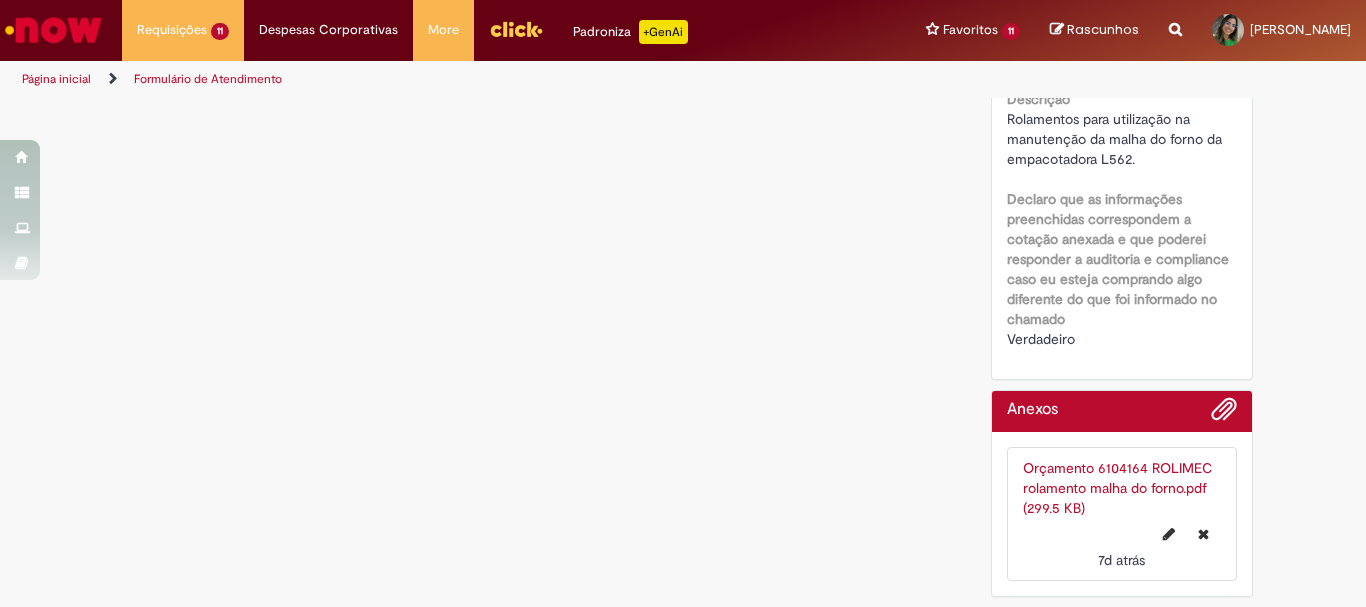 click on "Orçamento 6104164 ROLIMEC rolamento malha do forno.pdf (299.5 KB)" at bounding box center (1117, 488) 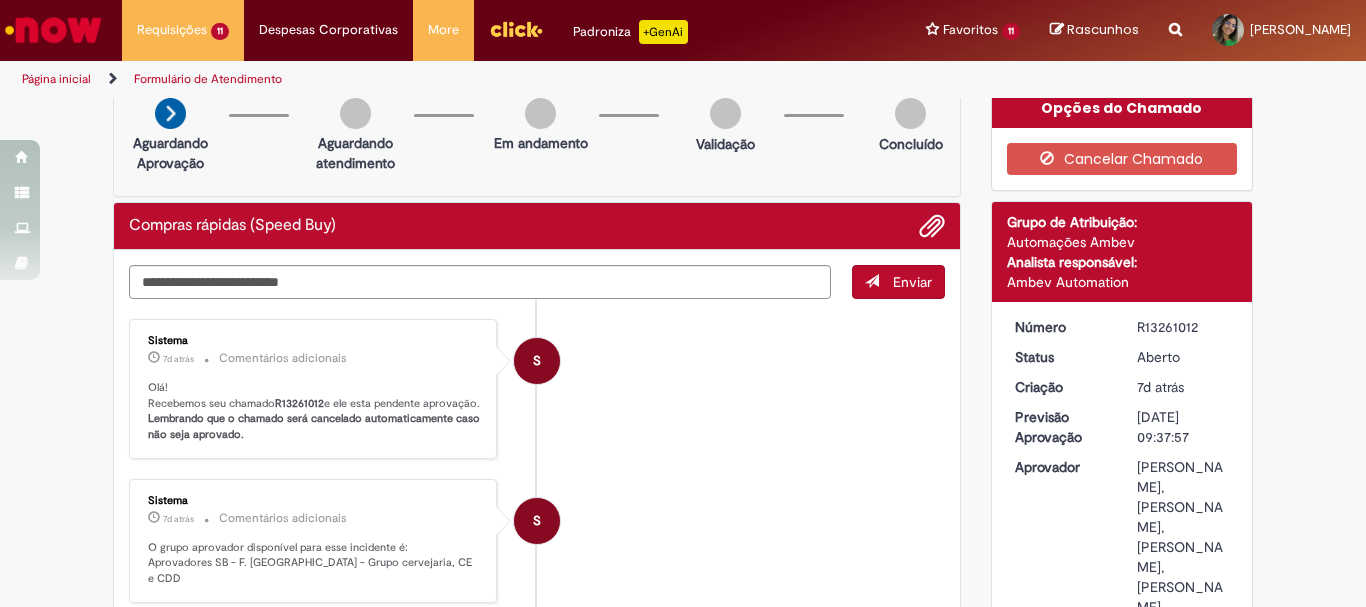 scroll, scrollTop: 0, scrollLeft: 0, axis: both 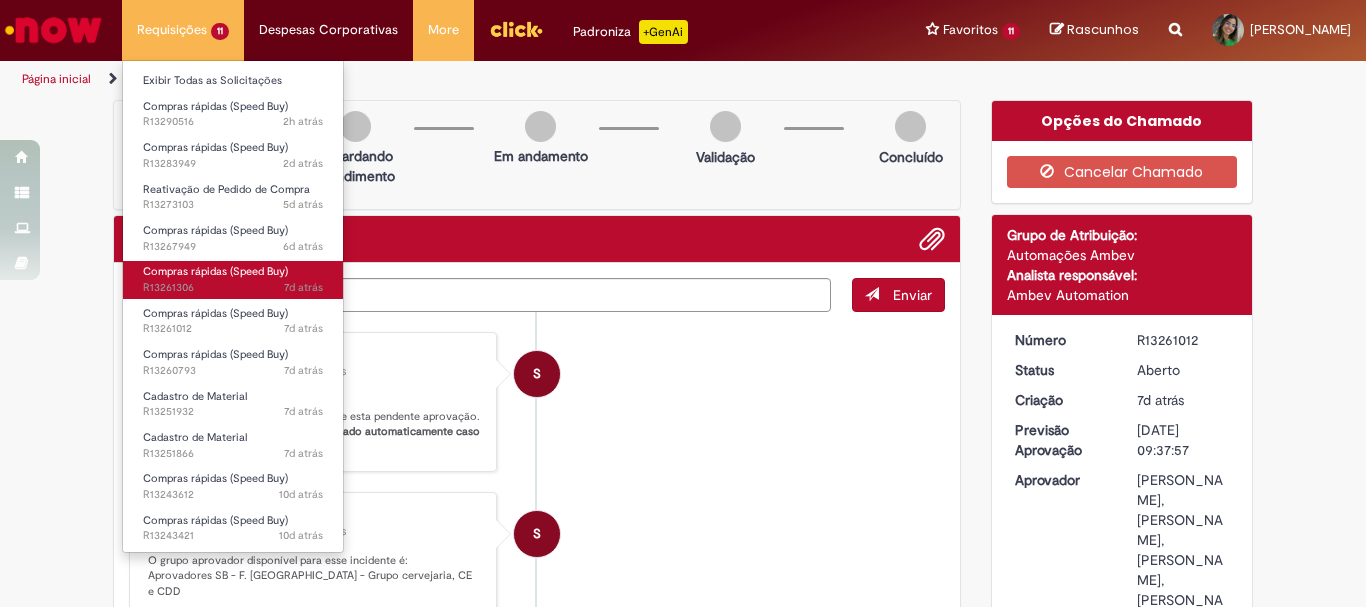 click on "7d atrás 7 dias atrás  R13261306" at bounding box center (233, 288) 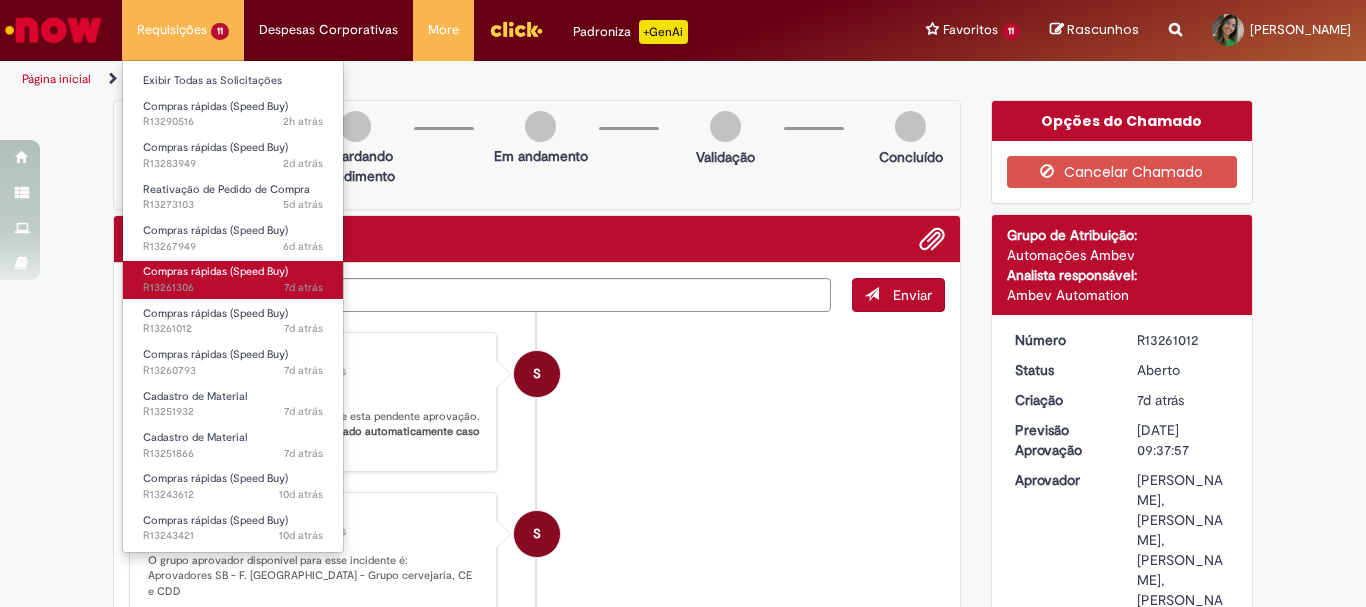 click on "7d atrás 7 dias atrás  R13261306" at bounding box center (233, 288) 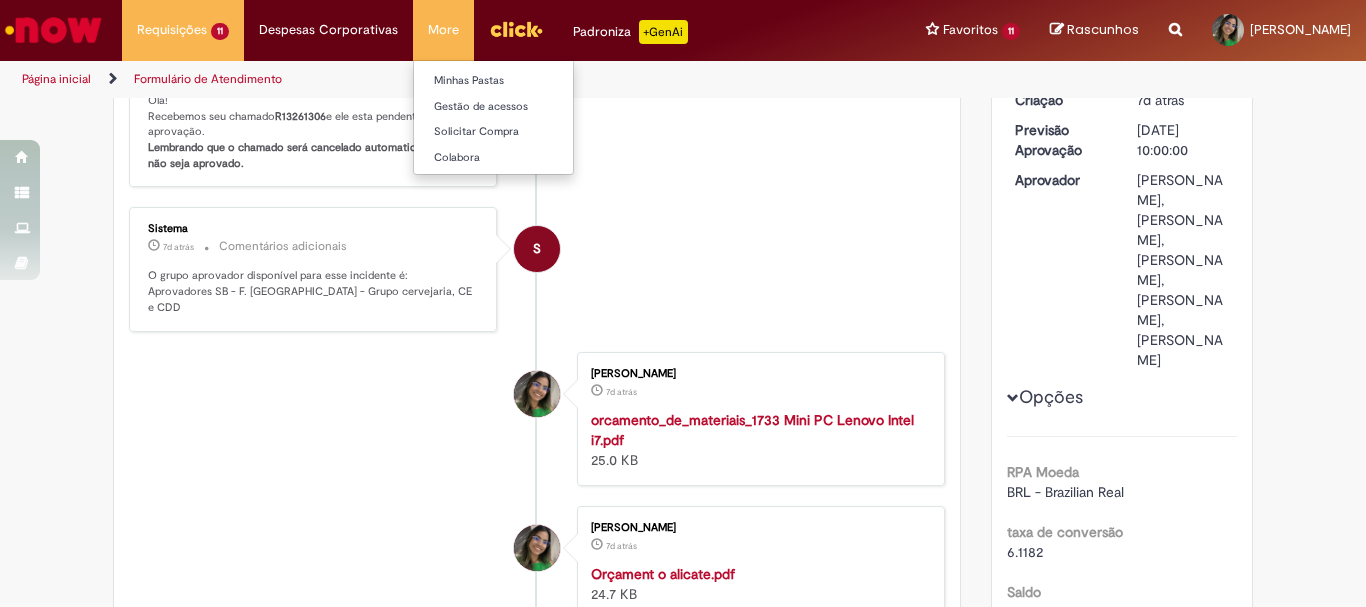 scroll, scrollTop: 415, scrollLeft: 0, axis: vertical 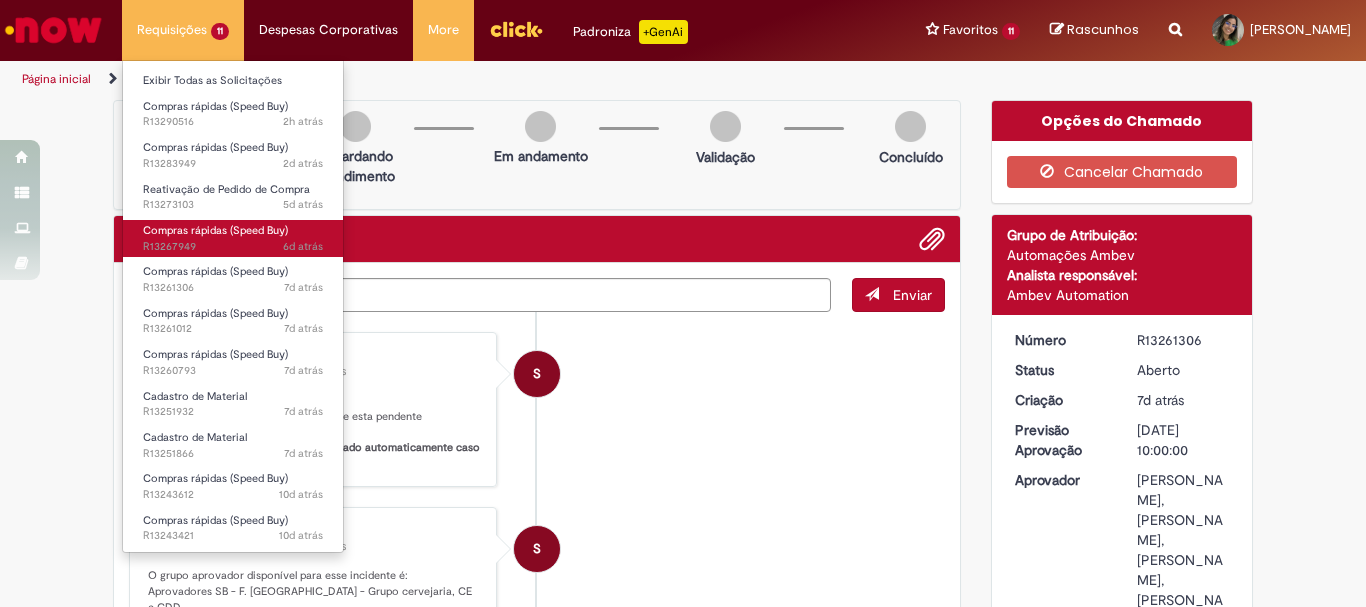 click on "6d atrás 6 dias atrás  R13267949" at bounding box center [233, 247] 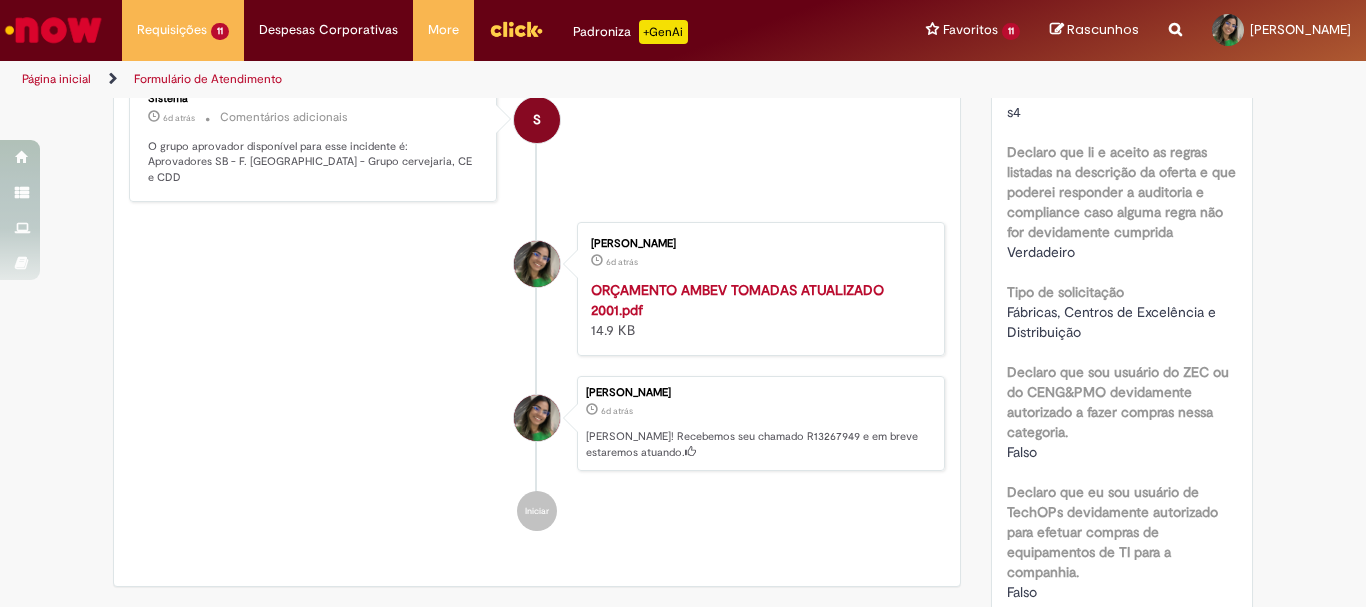 scroll, scrollTop: 0, scrollLeft: 0, axis: both 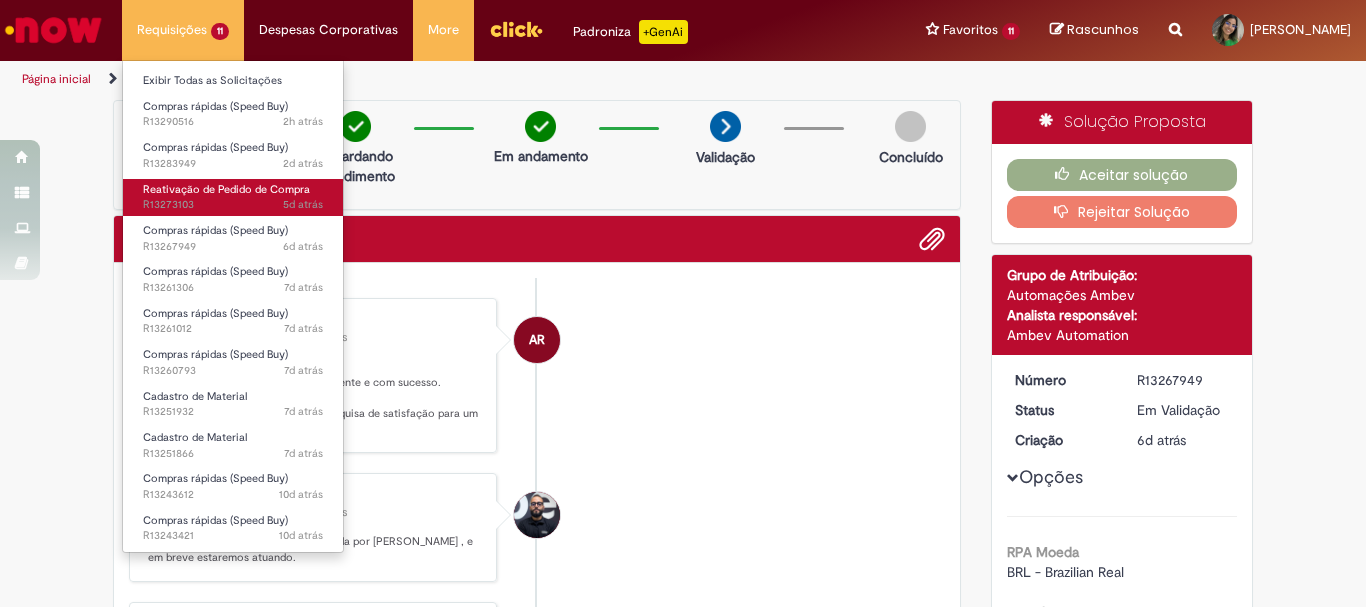 click on "5d atrás 5 dias atrás  R13273103" at bounding box center [233, 205] 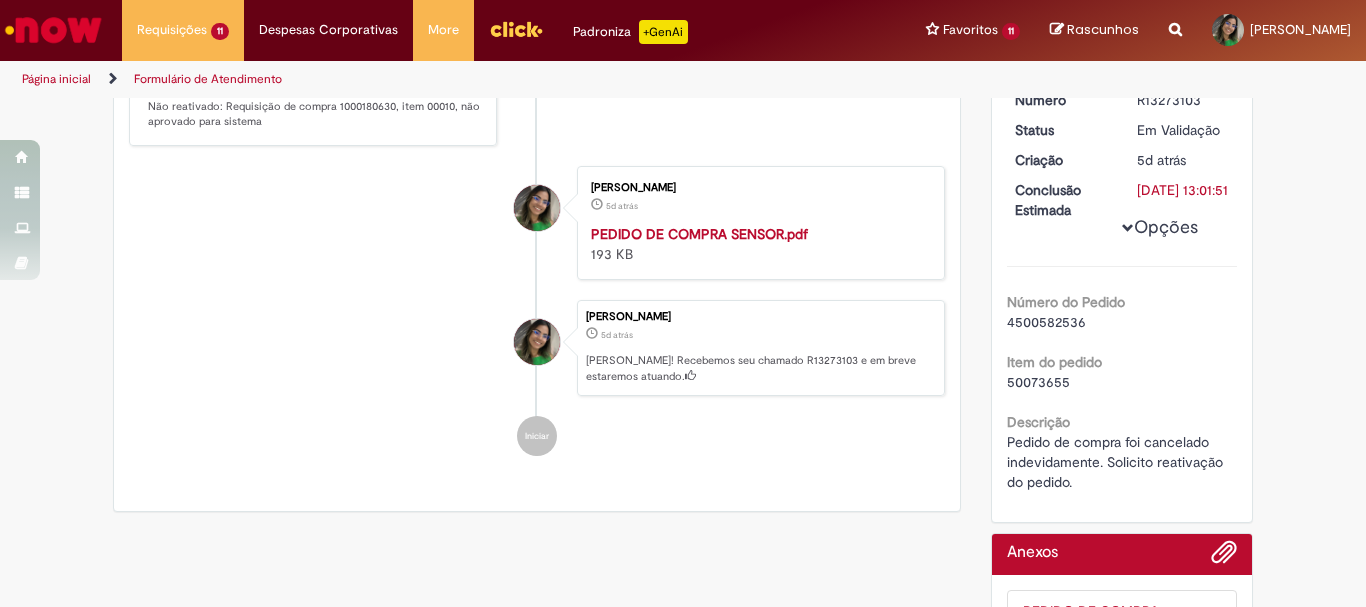 scroll, scrollTop: 0, scrollLeft: 0, axis: both 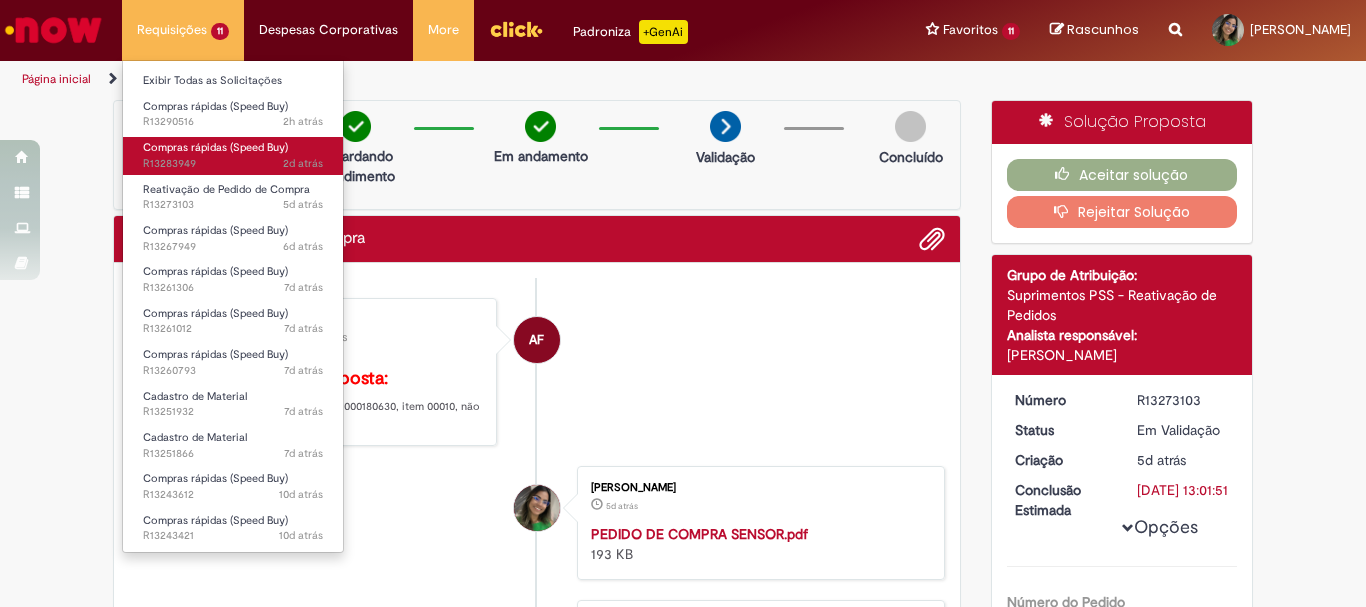 click on "Compras rápidas (Speed Buy)" at bounding box center (215, 147) 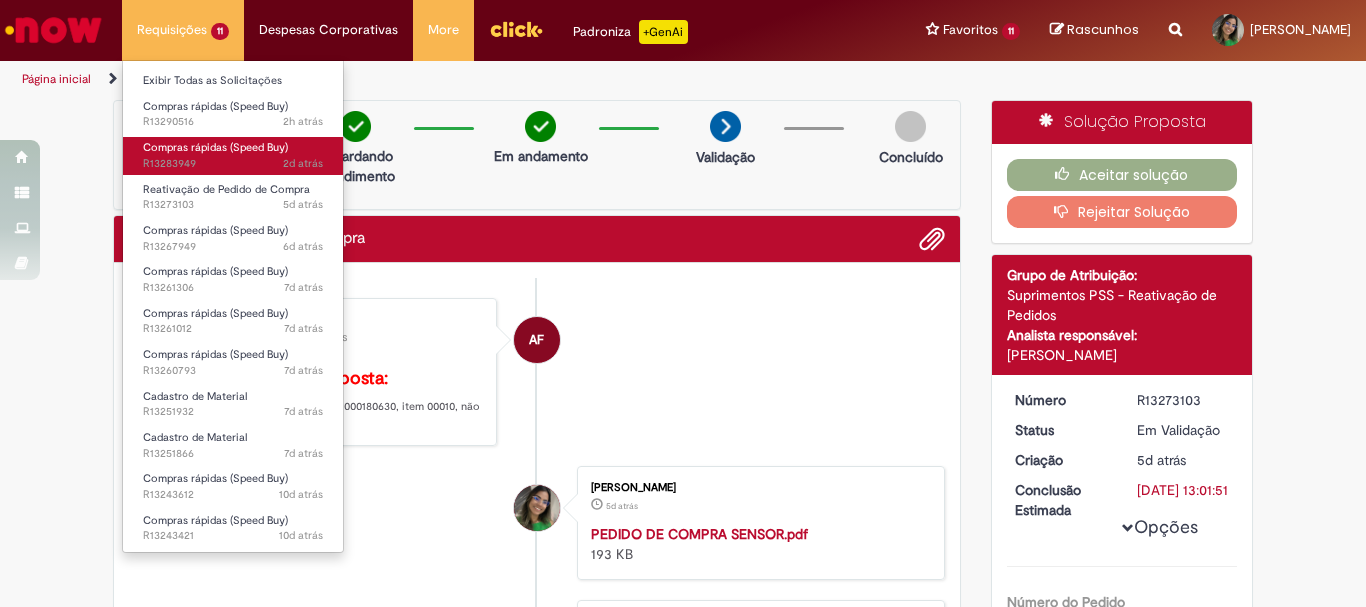 click on "Compras rápidas (Speed Buy)" at bounding box center [215, 147] 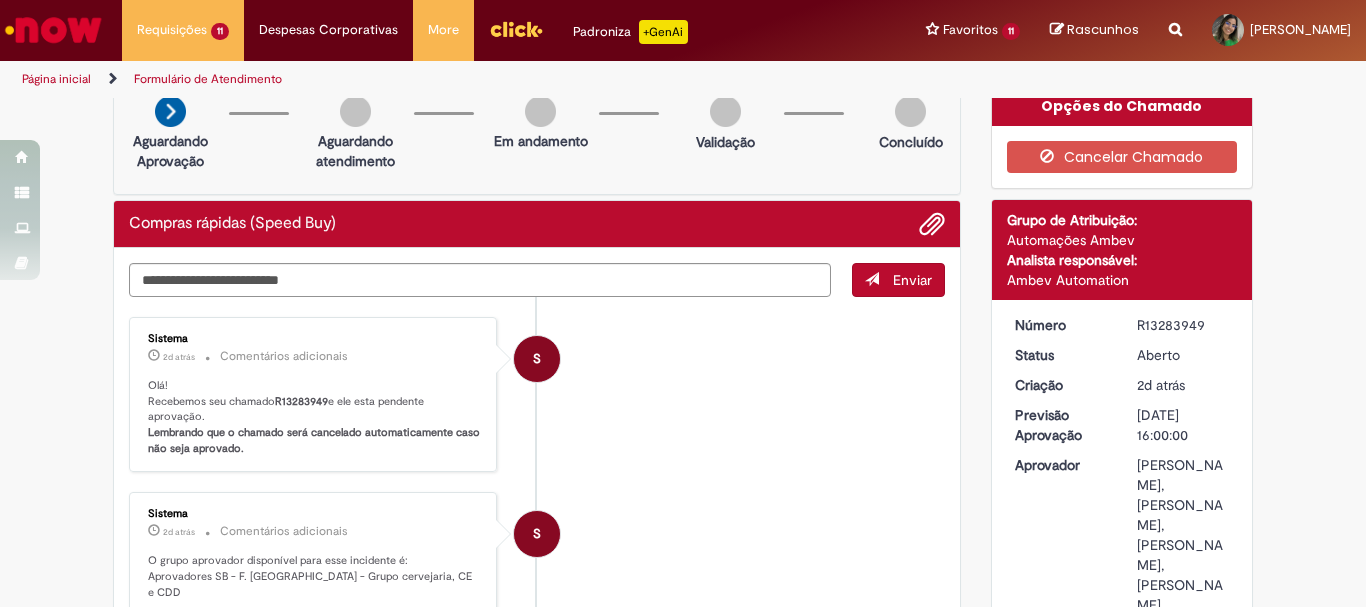 scroll, scrollTop: 315, scrollLeft: 0, axis: vertical 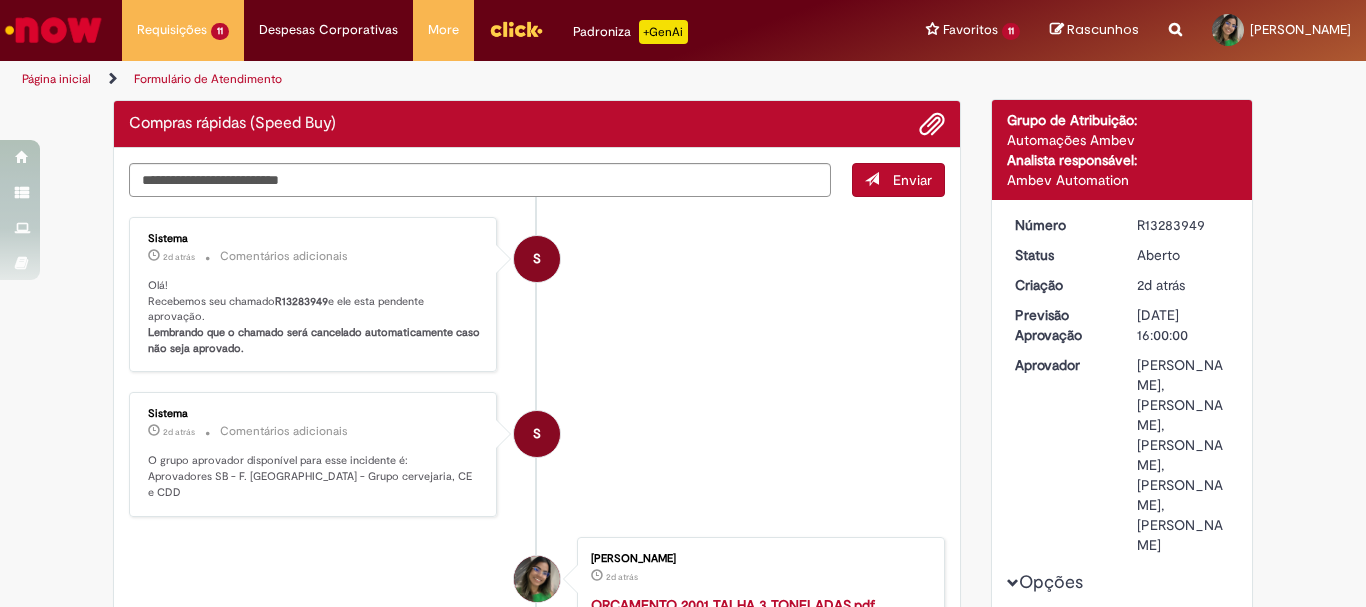 click on "R13283949" at bounding box center [1183, 225] 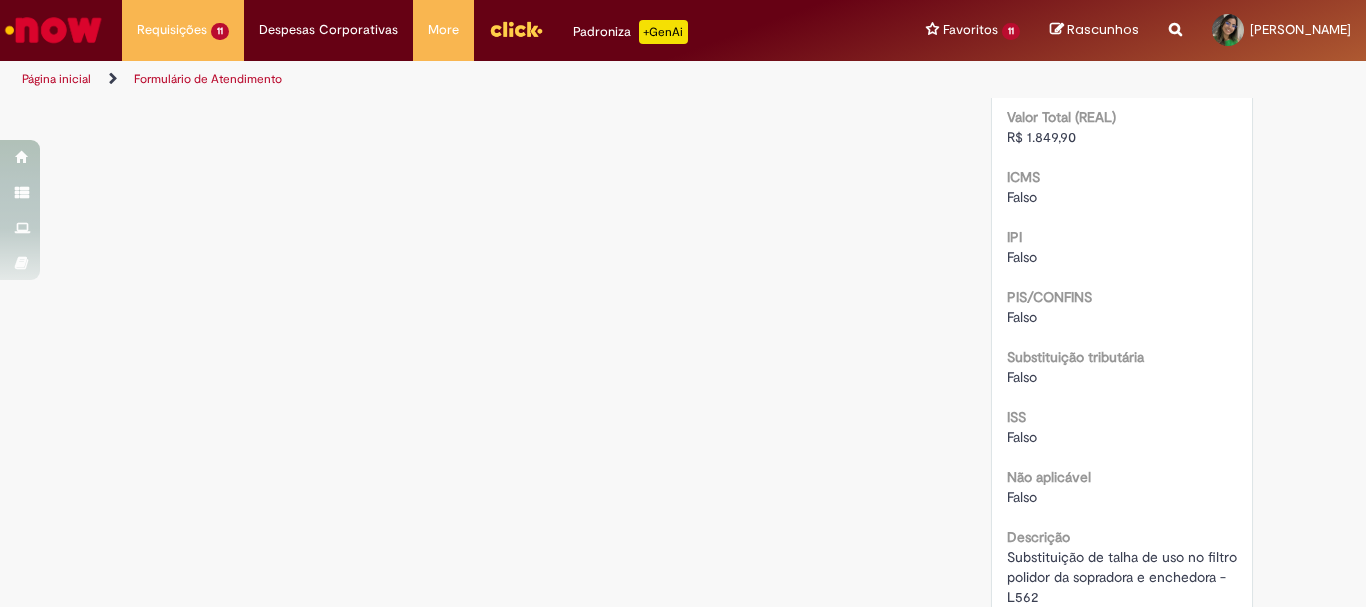 scroll, scrollTop: 3033, scrollLeft: 0, axis: vertical 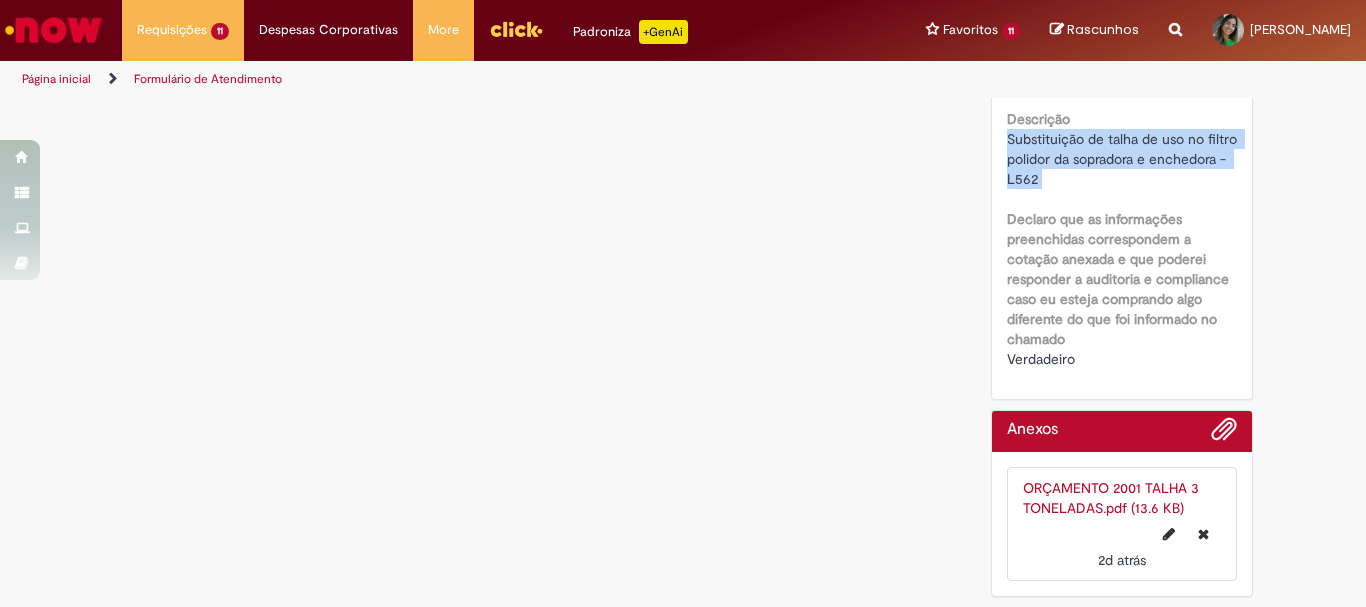 drag, startPoint x: 1045, startPoint y: 197, endPoint x: 997, endPoint y: 143, distance: 72.249565 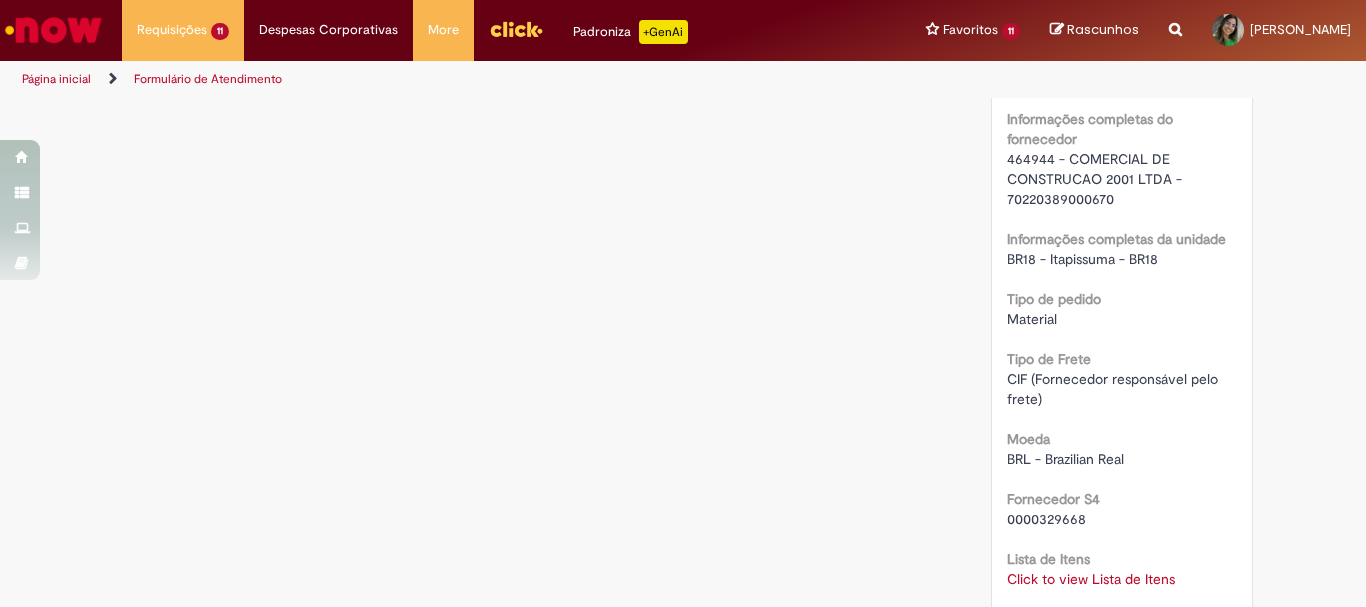 scroll, scrollTop: 2333, scrollLeft: 0, axis: vertical 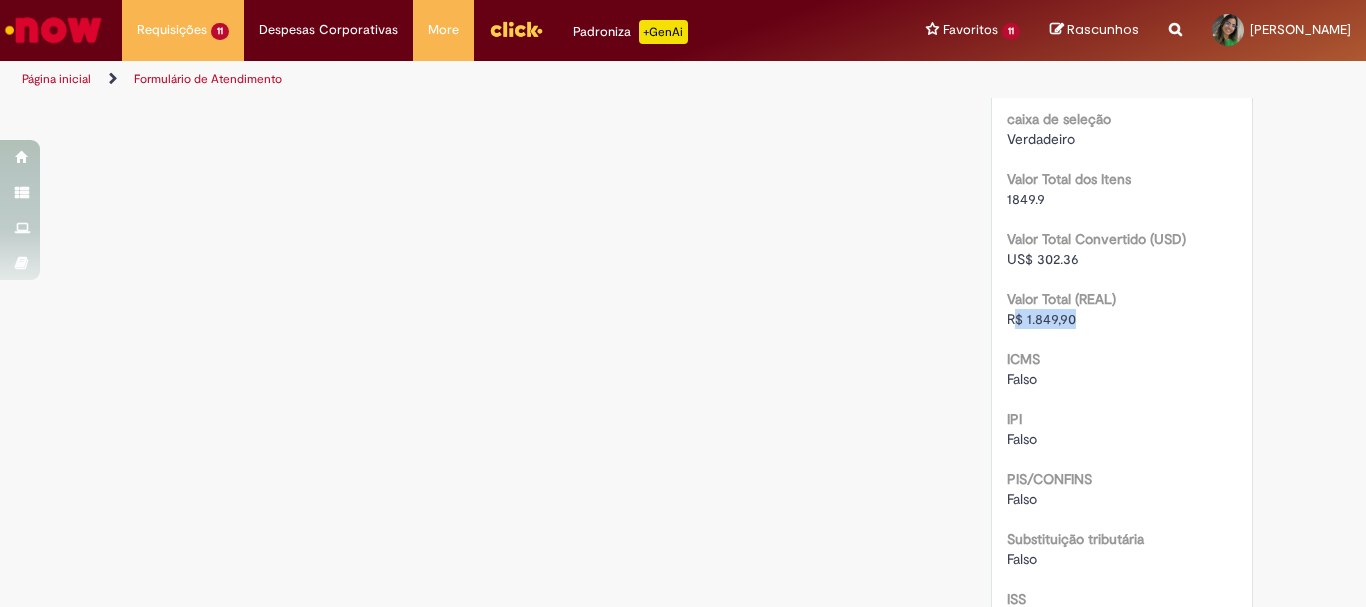 drag, startPoint x: 1092, startPoint y: 421, endPoint x: 1008, endPoint y: 421, distance: 84 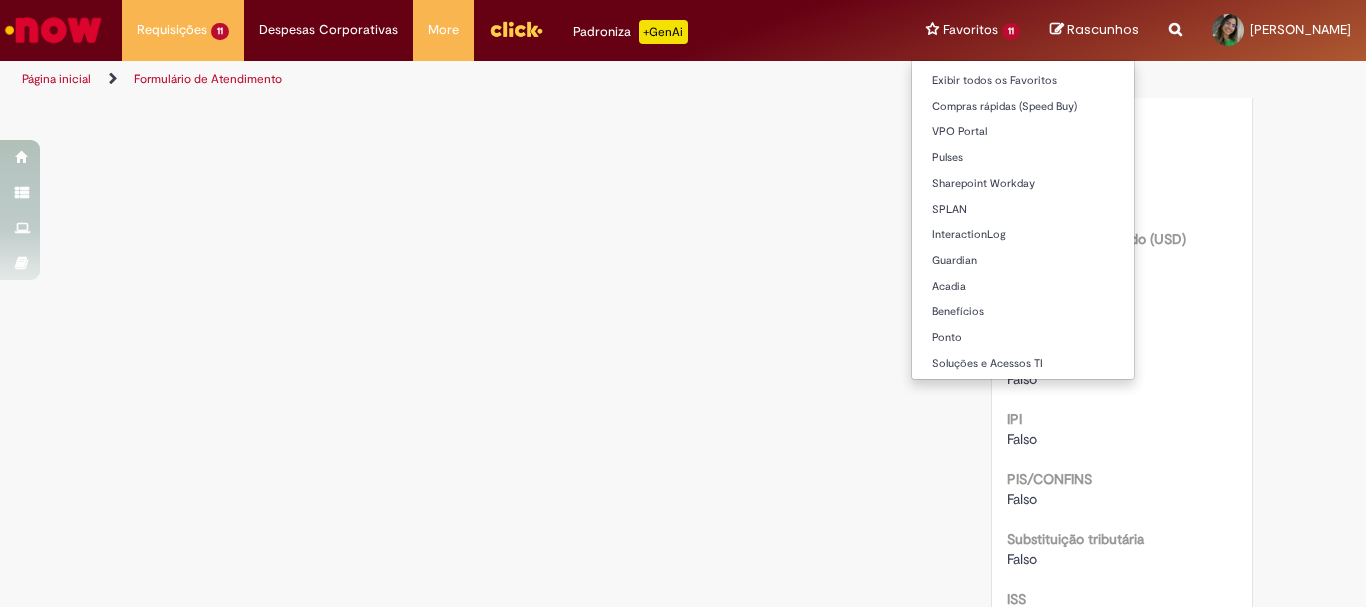 copy on "$ 1.849,90" 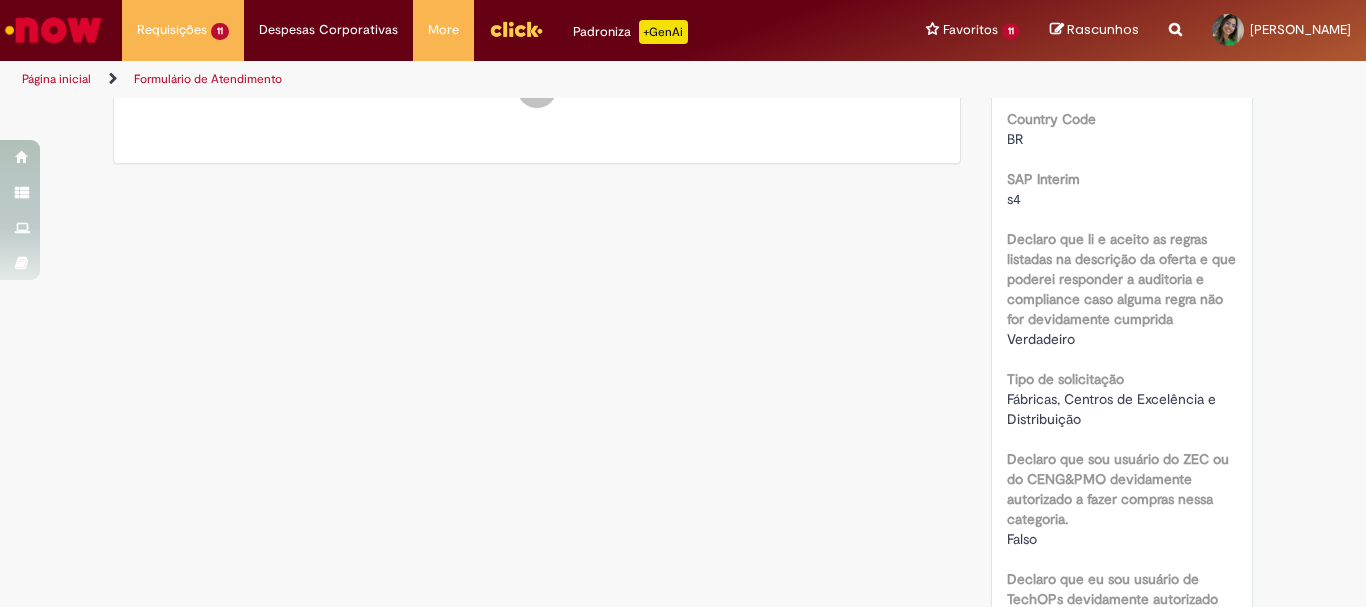 scroll, scrollTop: 633, scrollLeft: 0, axis: vertical 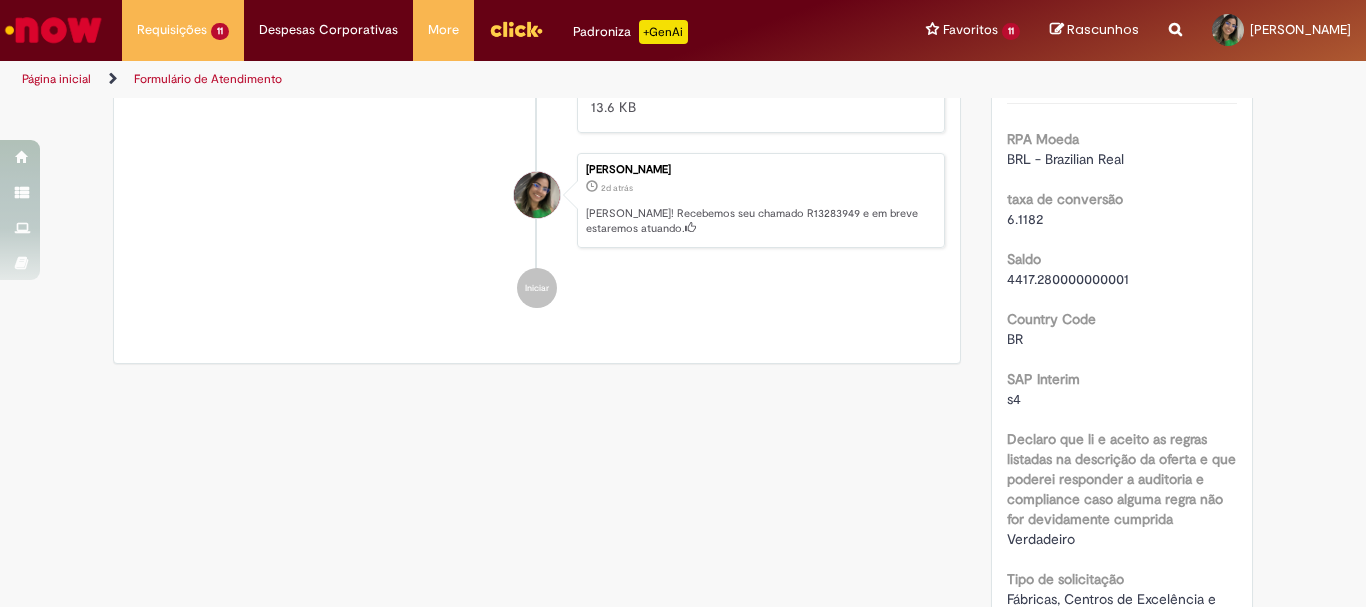 click at bounding box center [537, 373] 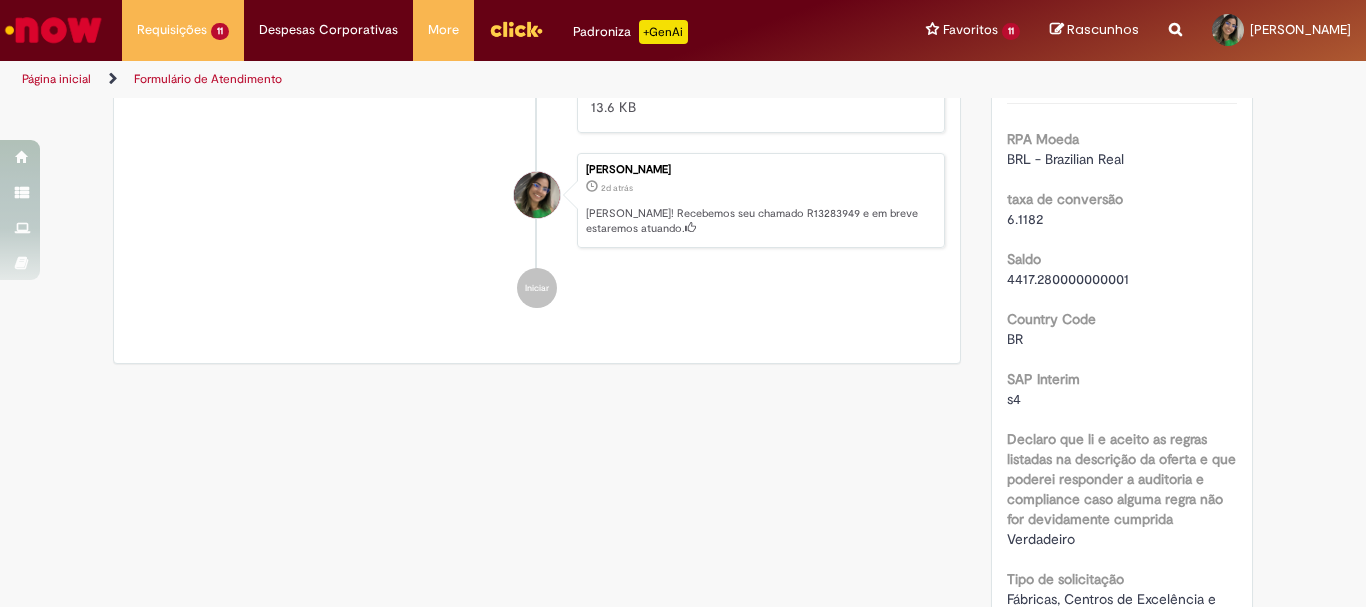 scroll, scrollTop: 133, scrollLeft: 0, axis: vertical 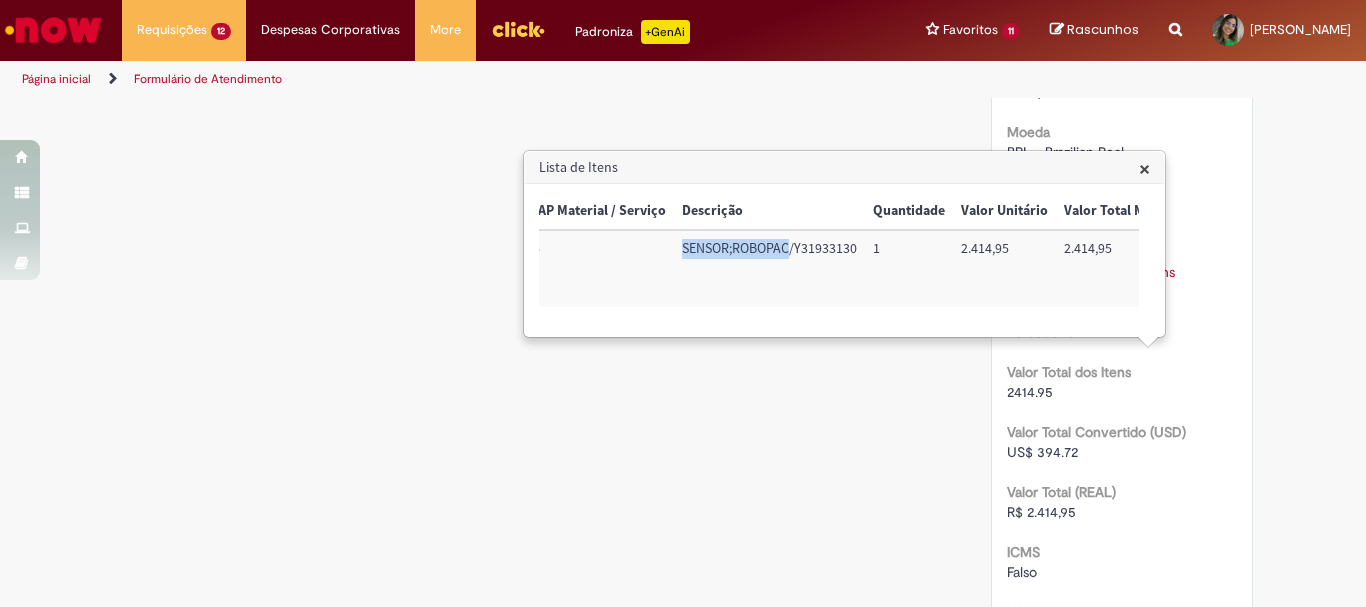 click on "×" at bounding box center (1144, 168) 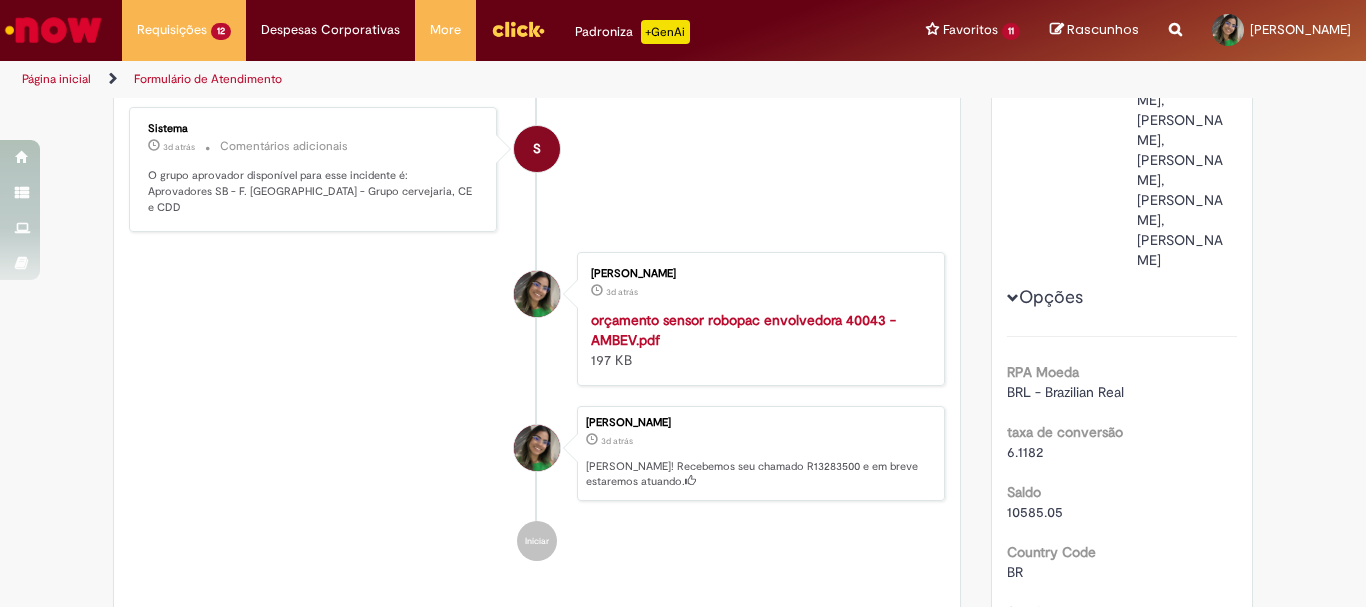 scroll, scrollTop: 0, scrollLeft: 0, axis: both 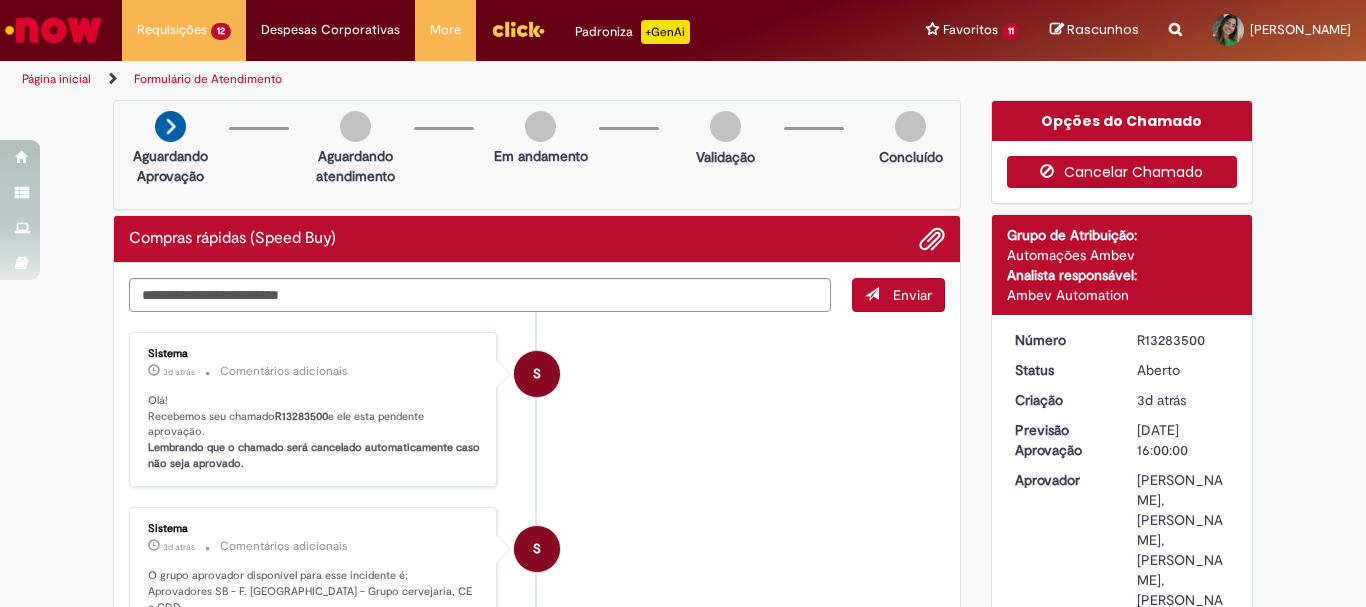 click on "Cancelar Chamado" at bounding box center (1122, 172) 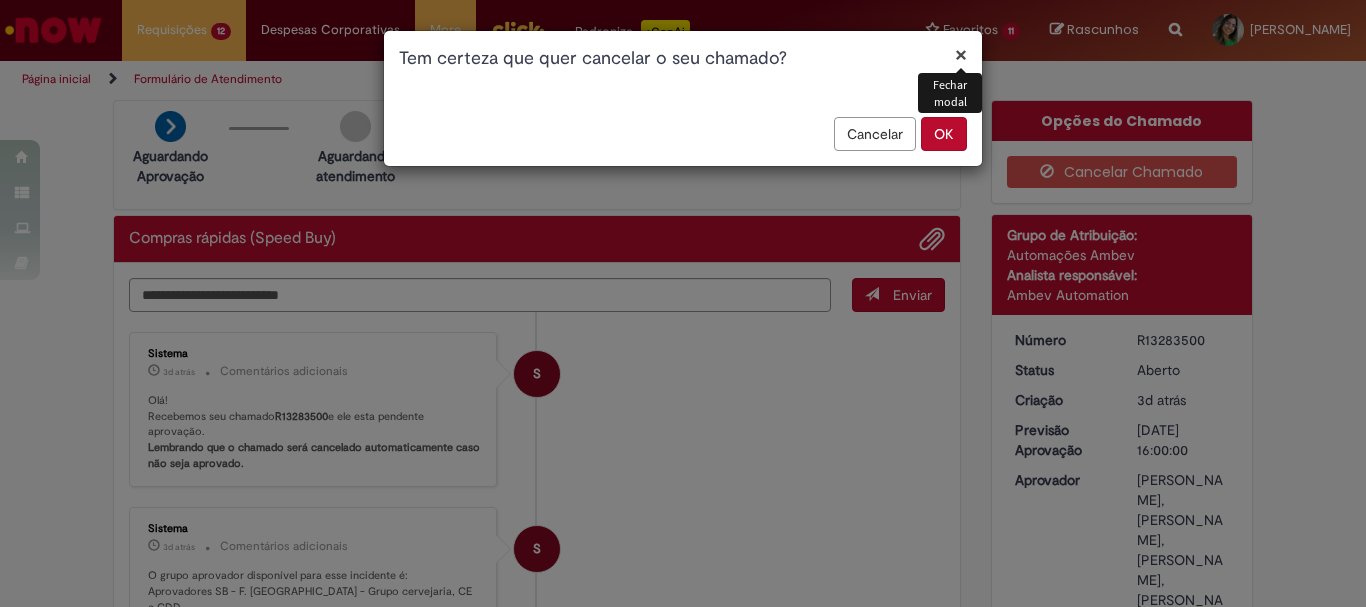 click on "OK" at bounding box center [944, 134] 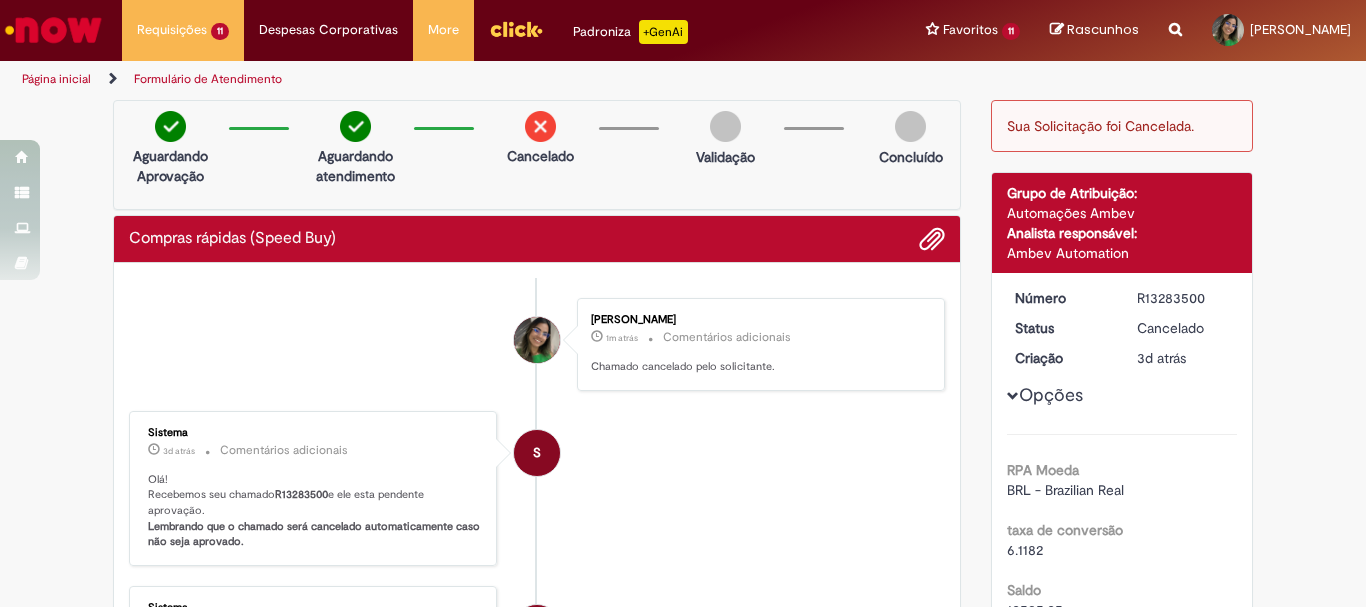 scroll, scrollTop: 0, scrollLeft: 0, axis: both 